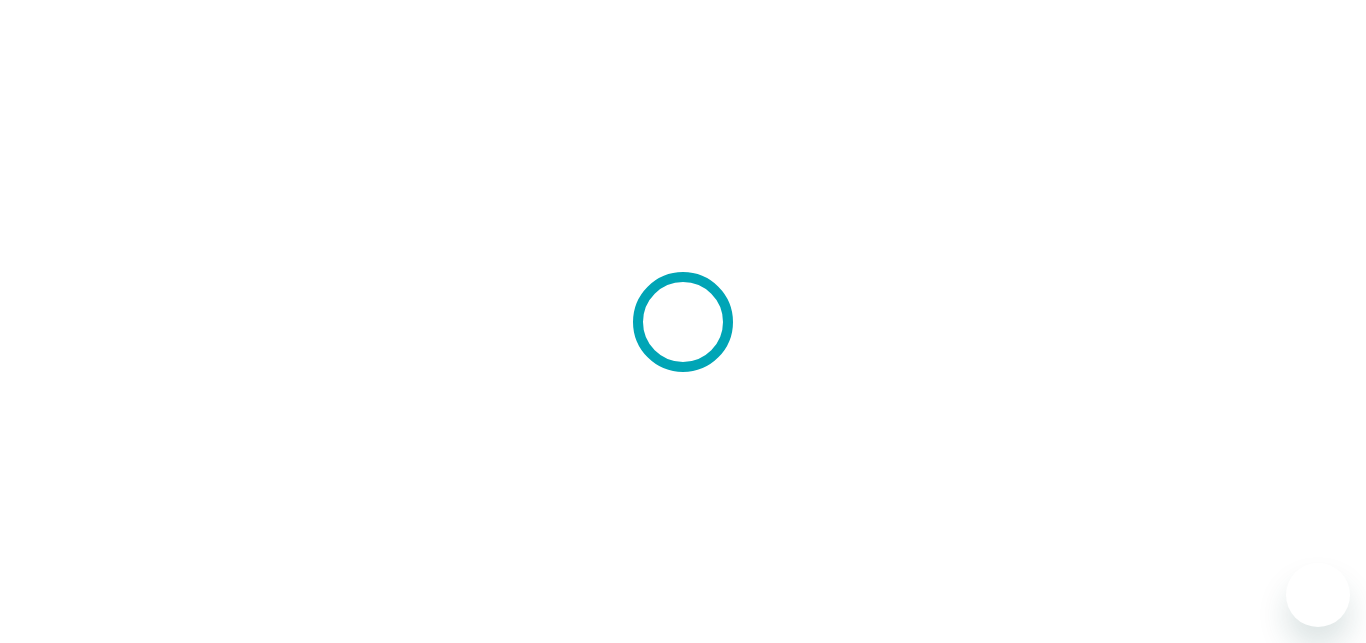 scroll, scrollTop: 0, scrollLeft: 0, axis: both 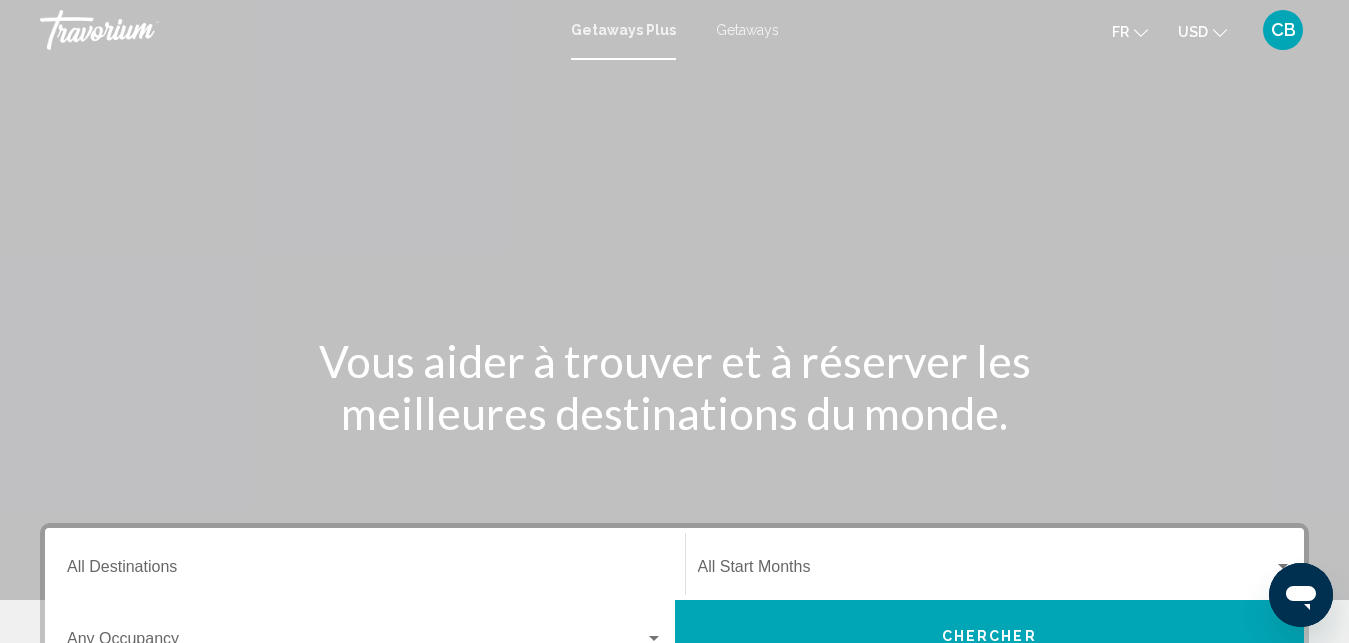 click on "Getaways" at bounding box center [747, 30] 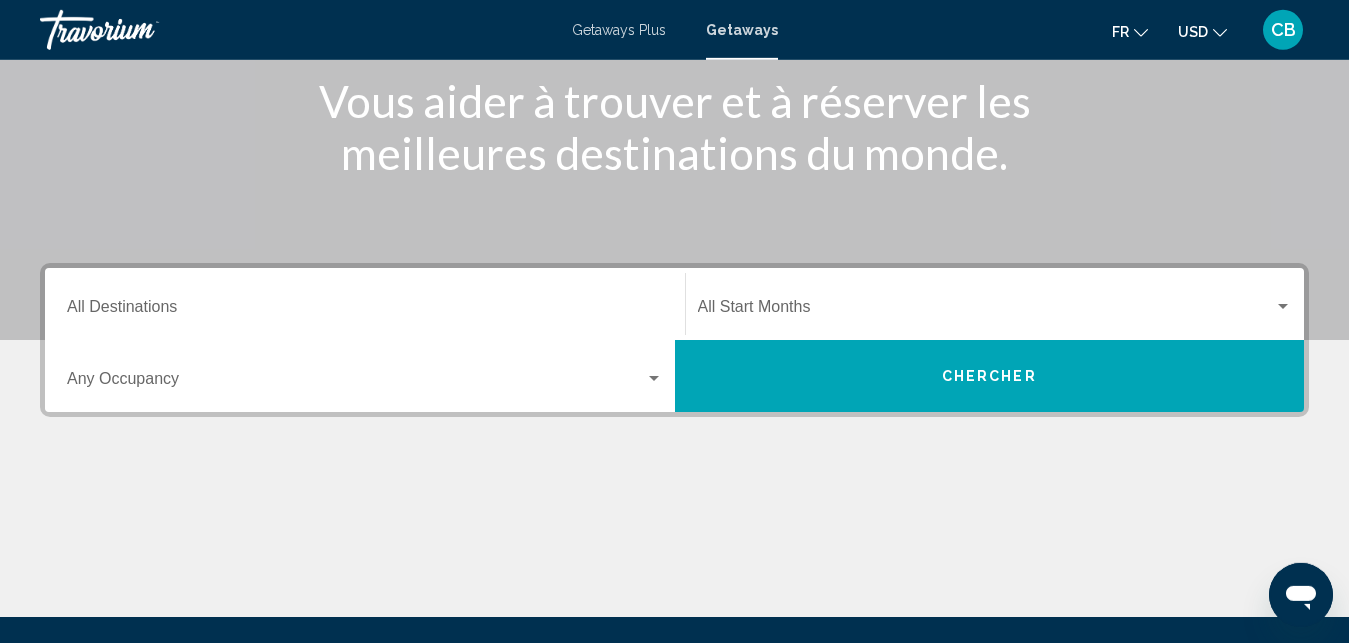 scroll, scrollTop: 316, scrollLeft: 0, axis: vertical 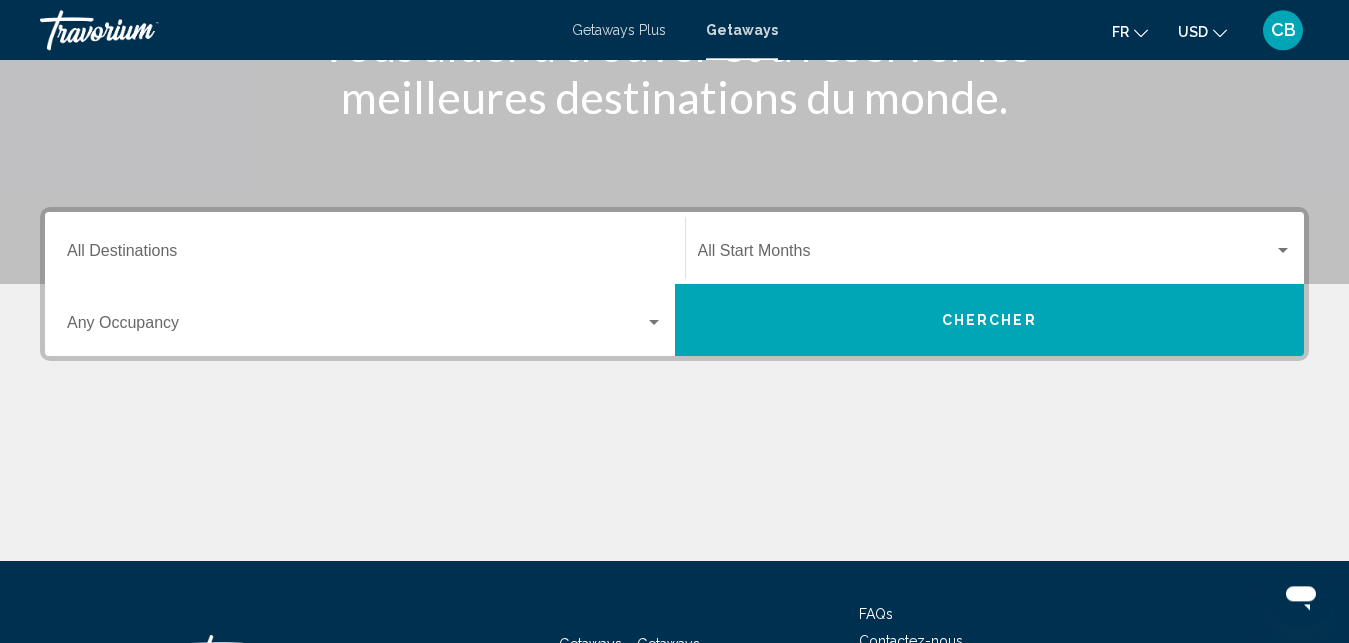 click on "Destination All Destinations" at bounding box center [365, 248] 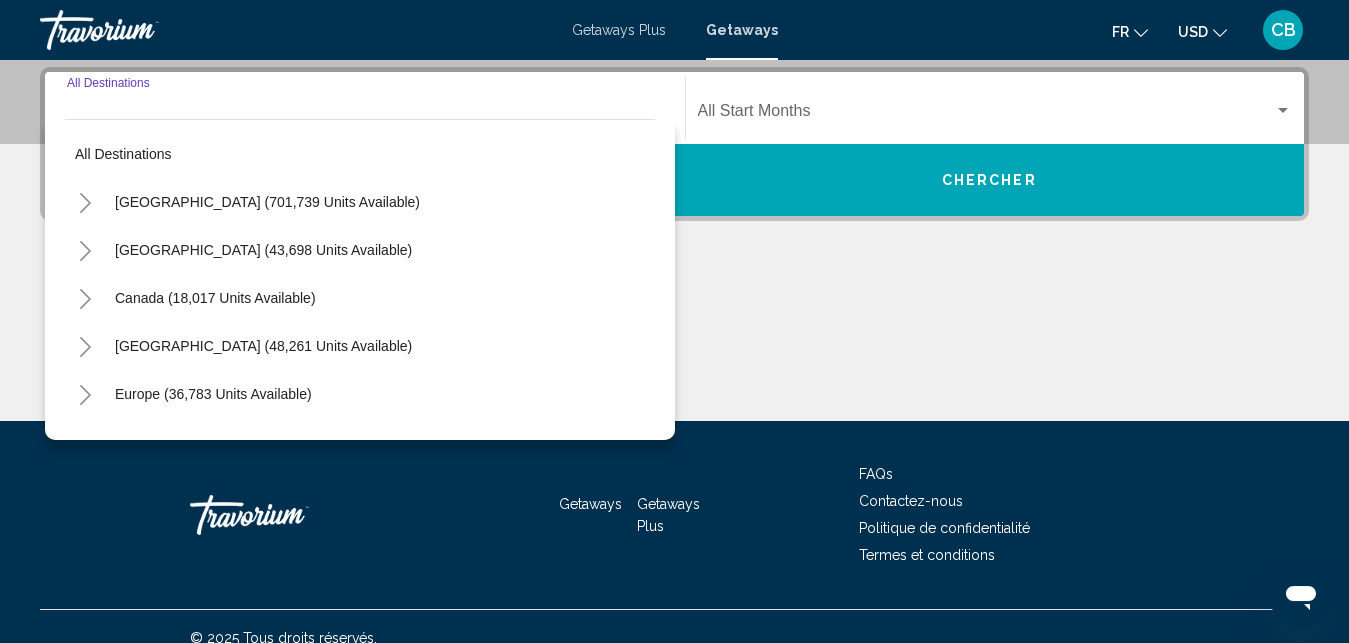 scroll, scrollTop: 458, scrollLeft: 0, axis: vertical 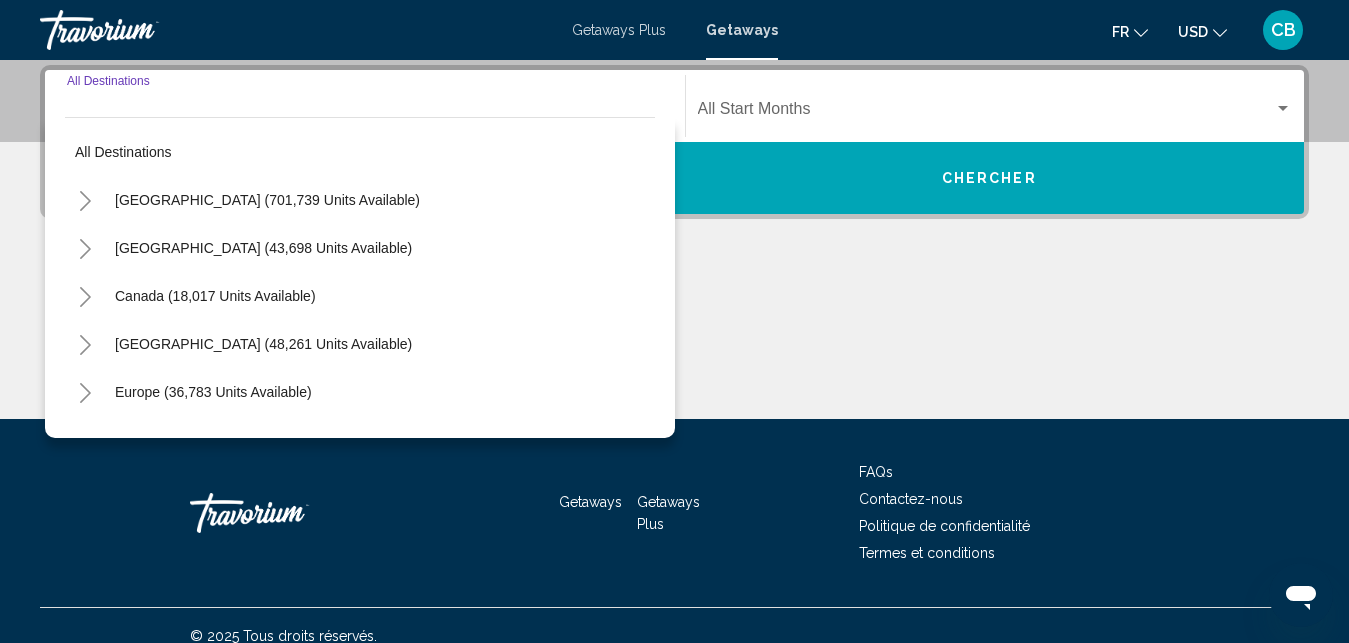 click on "Destination All Destinations" at bounding box center [365, 113] 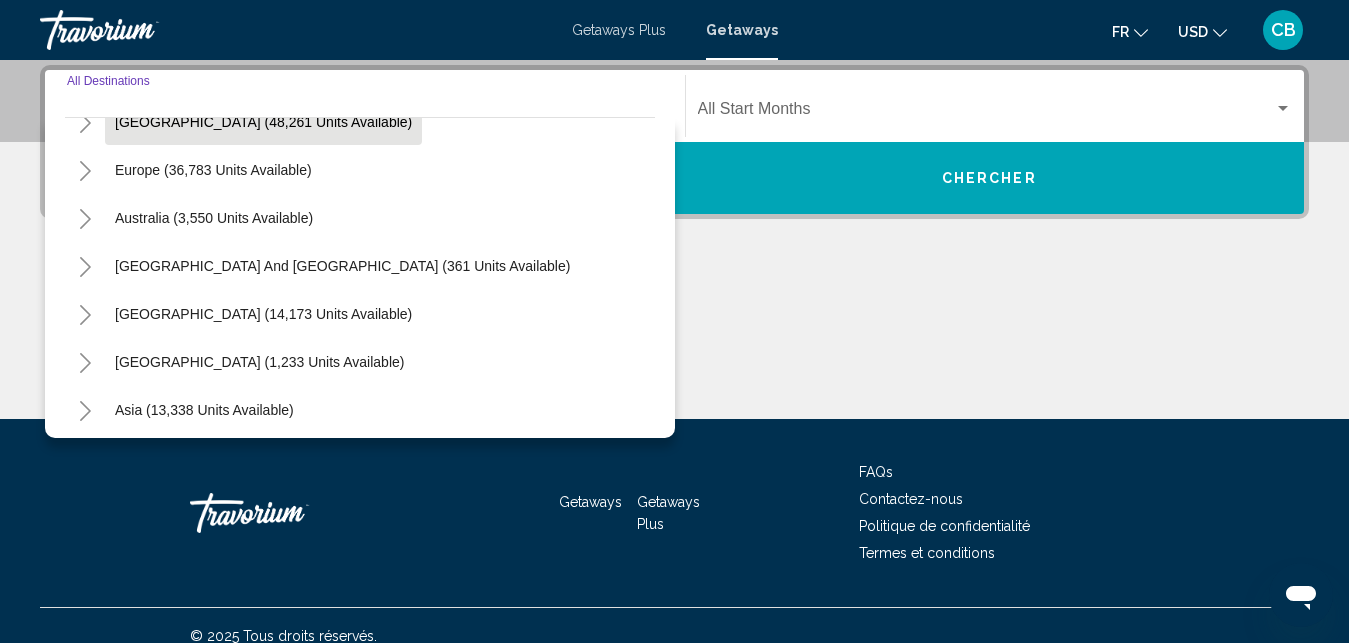 scroll, scrollTop: 221, scrollLeft: 0, axis: vertical 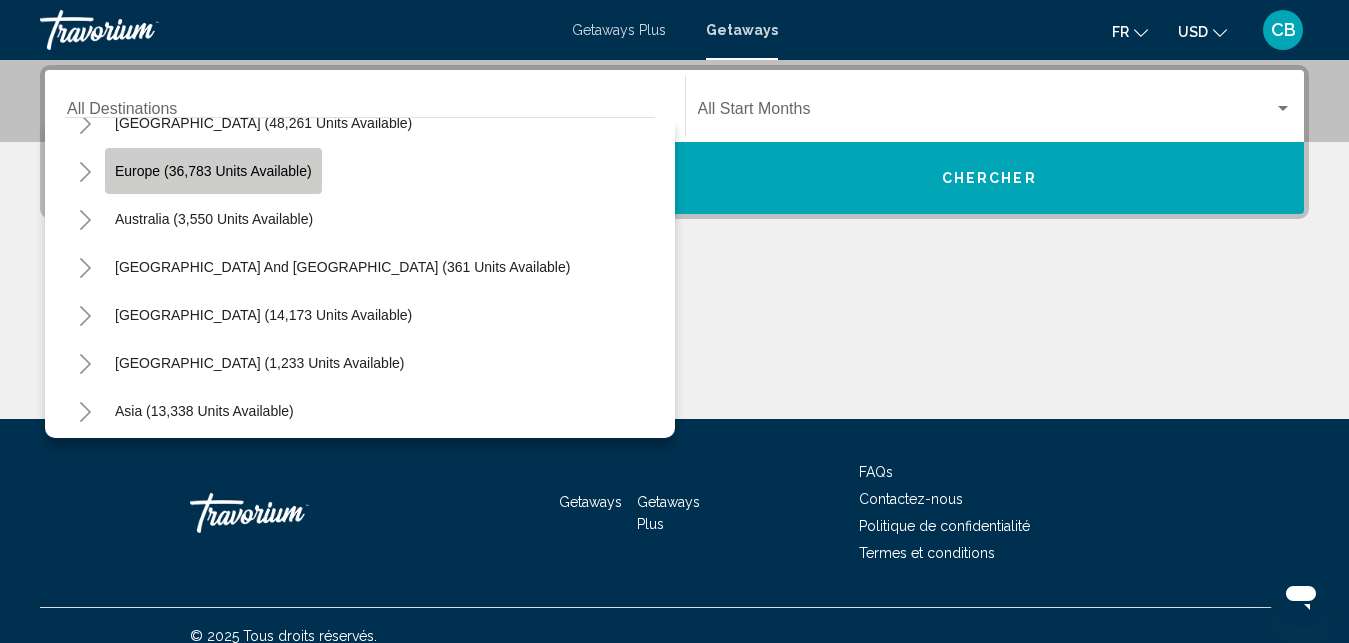 click on "Europe (36,783 units available)" 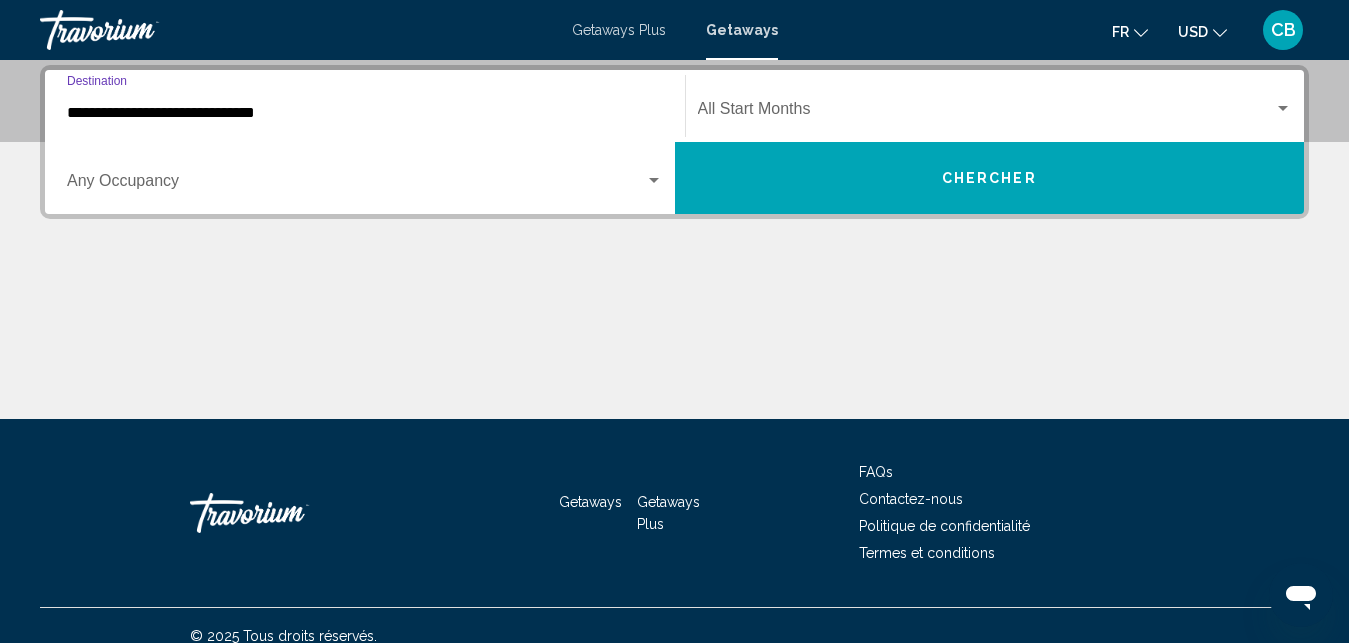 click on "**********" at bounding box center (365, 113) 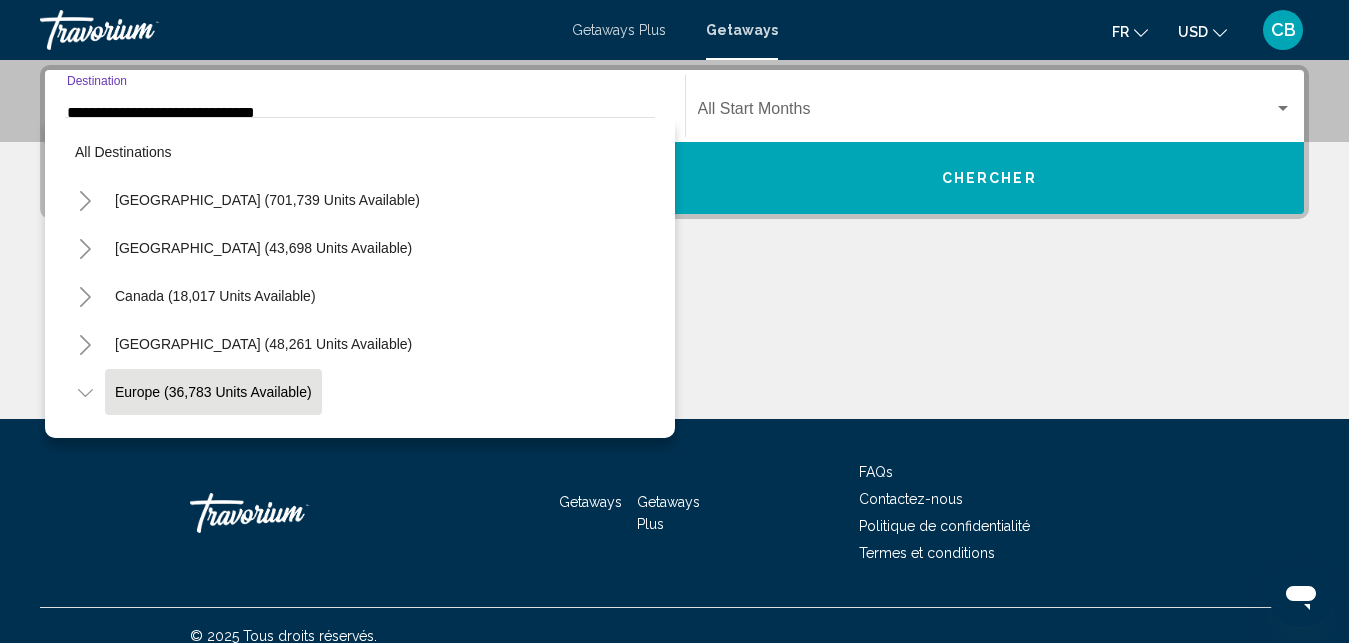 scroll, scrollTop: 410, scrollLeft: 0, axis: vertical 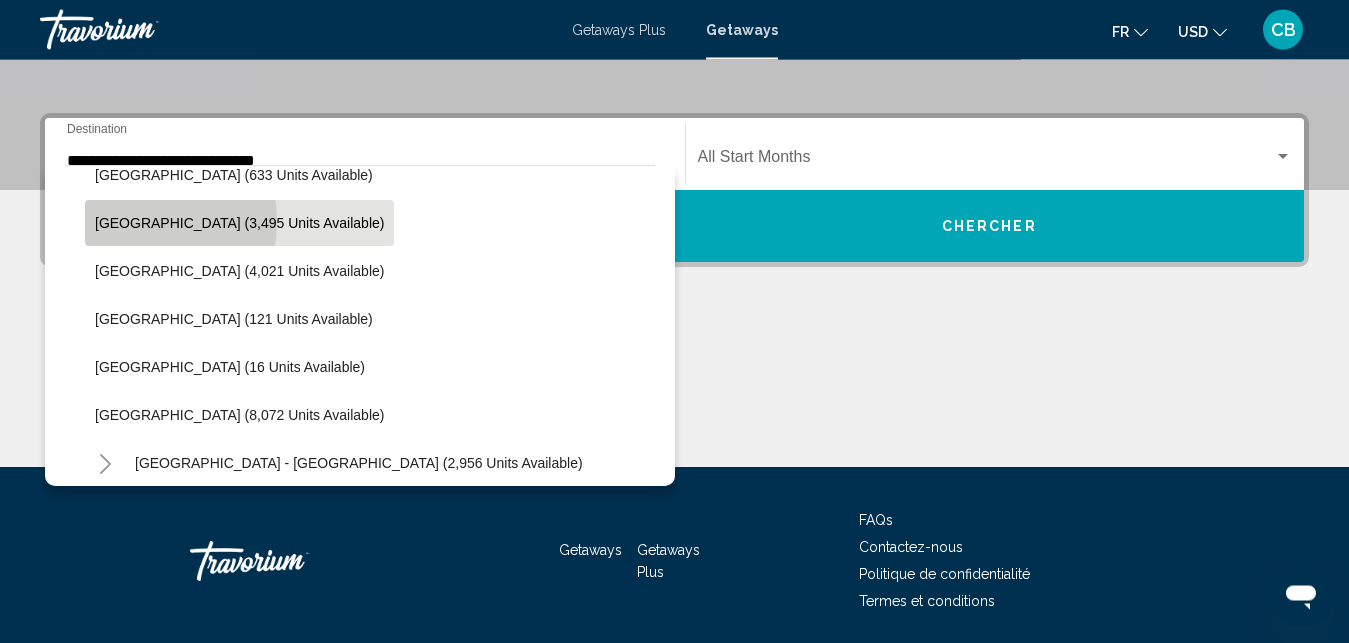 click on "[GEOGRAPHIC_DATA] (3,495 units available)" 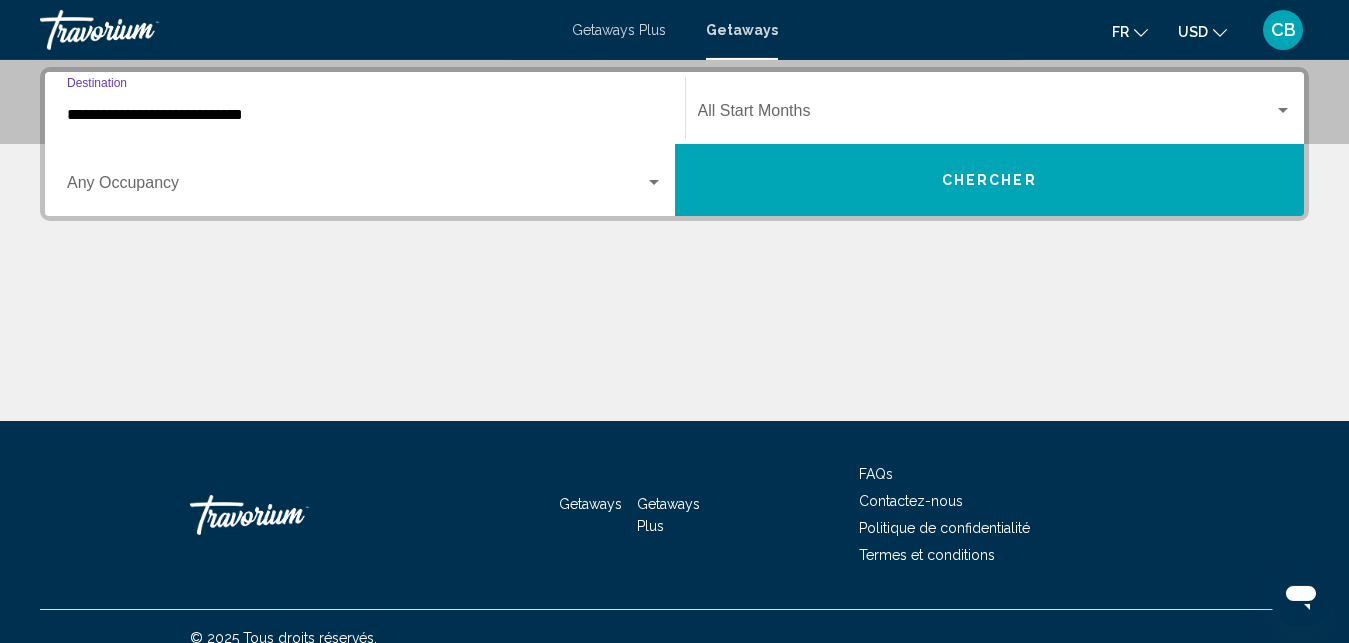 scroll, scrollTop: 458, scrollLeft: 0, axis: vertical 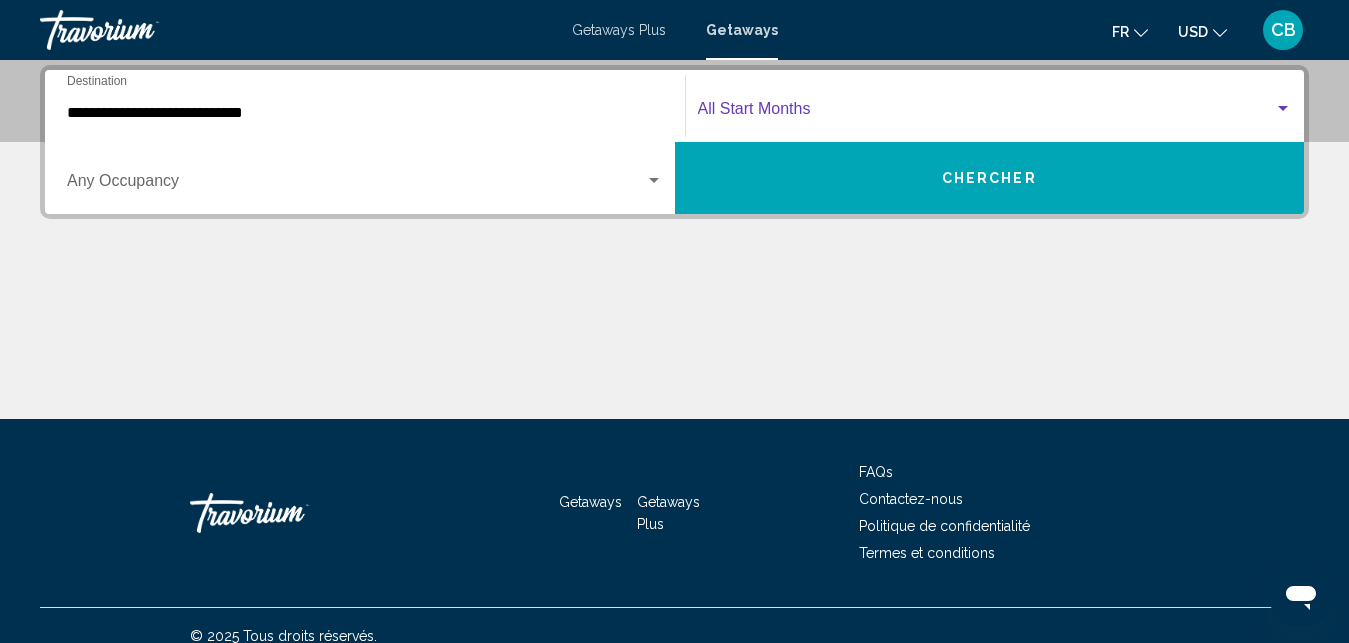 click at bounding box center (986, 113) 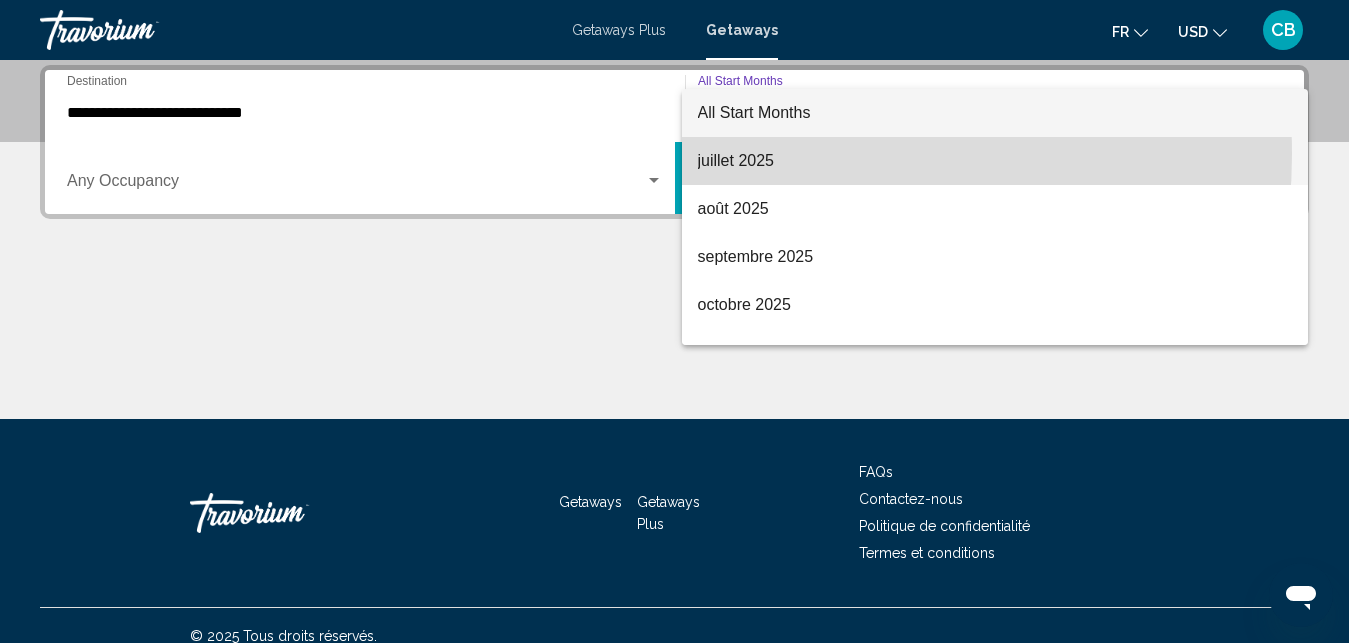 click on "juillet 2025" at bounding box center [995, 161] 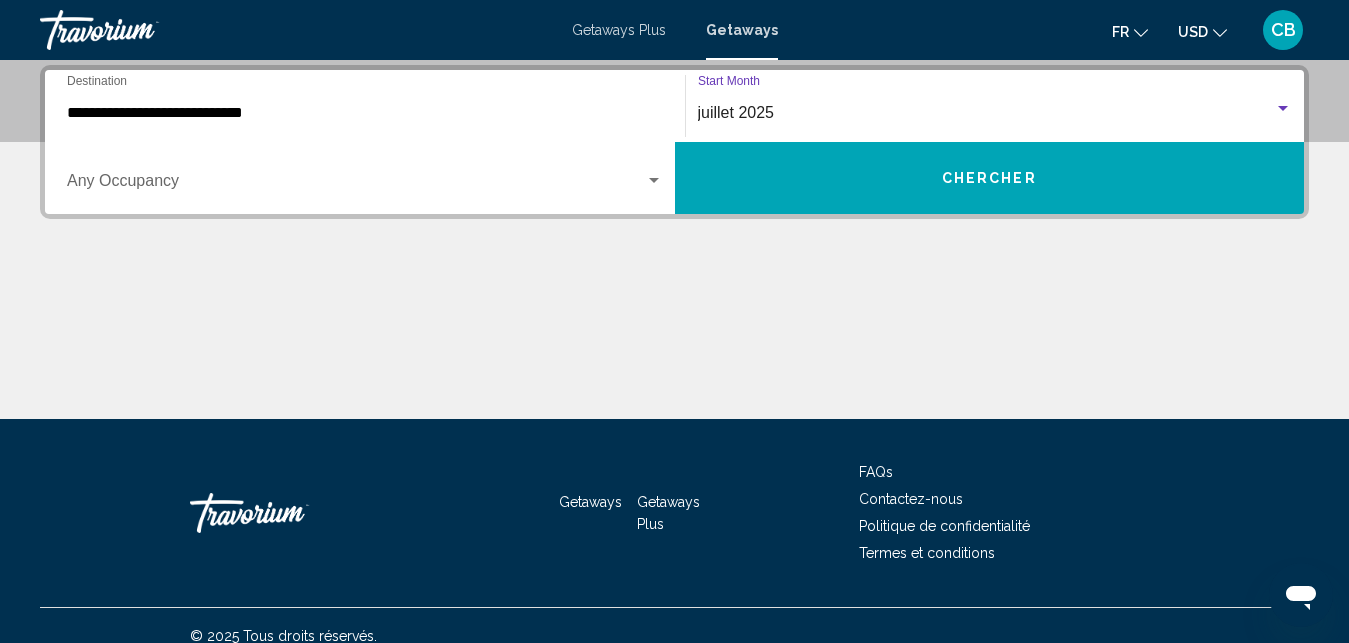 click on "juillet 2025" at bounding box center (736, 112) 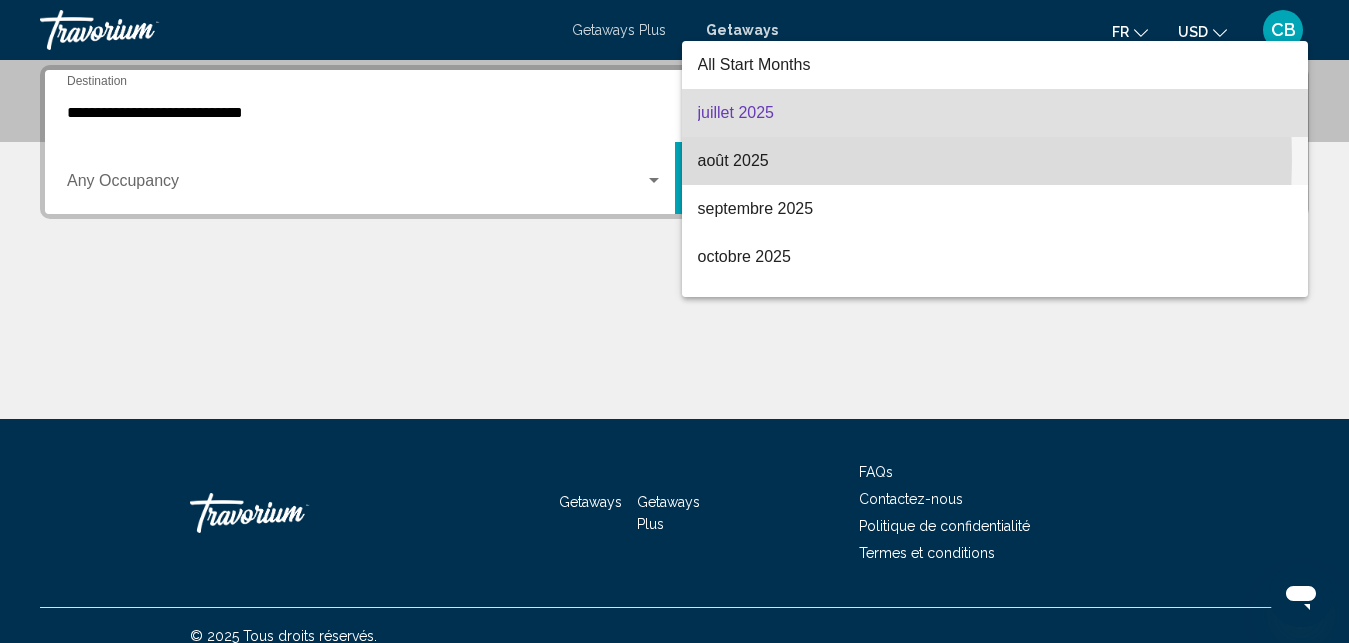 click on "août 2025" at bounding box center [995, 161] 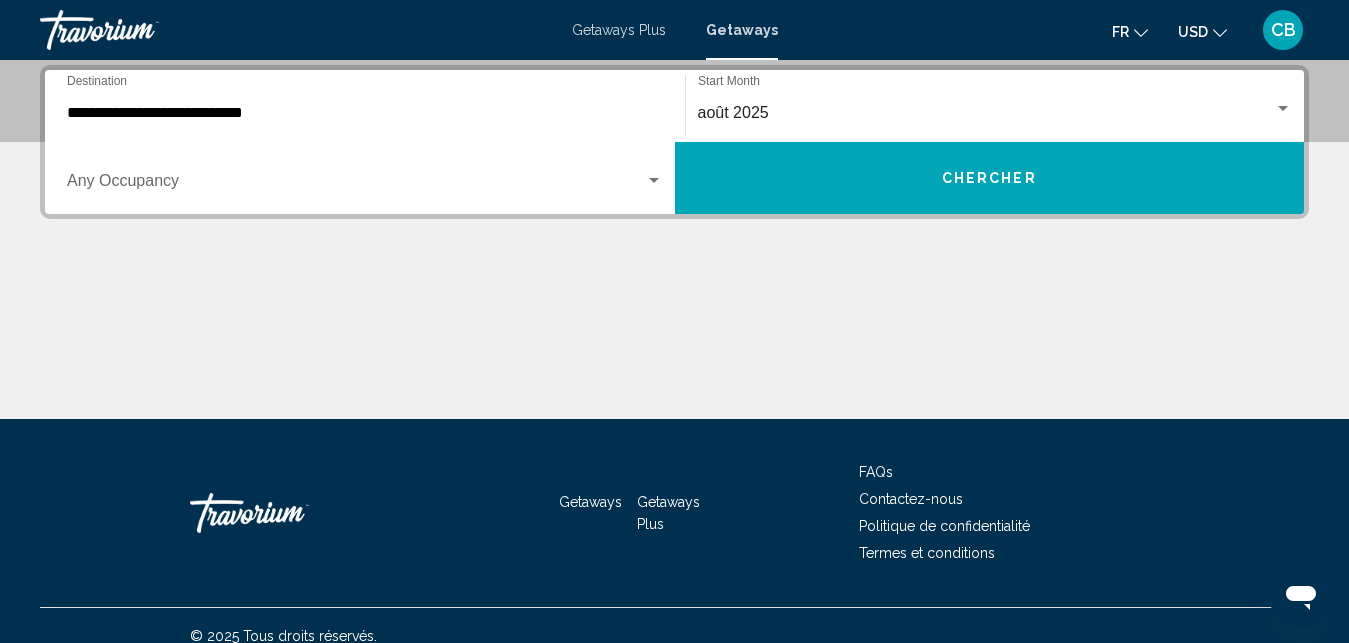 click on "Occupancy Any Occupancy" at bounding box center [365, 178] 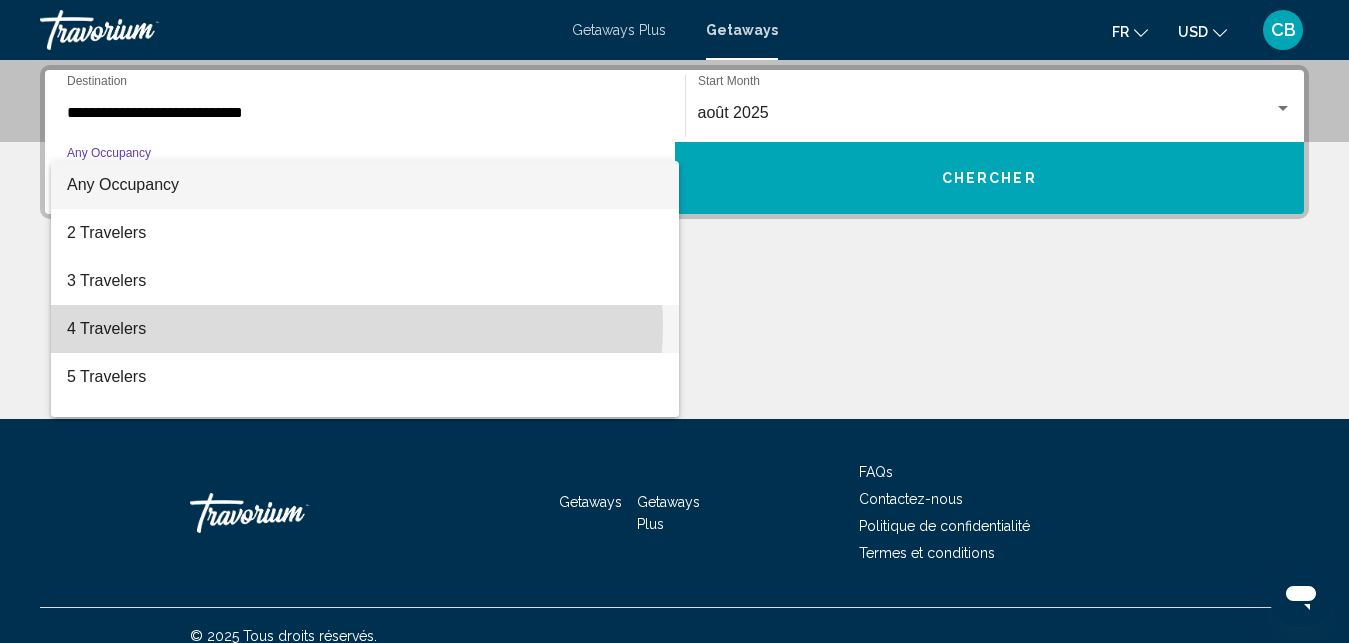 click on "4 Travelers" at bounding box center (365, 329) 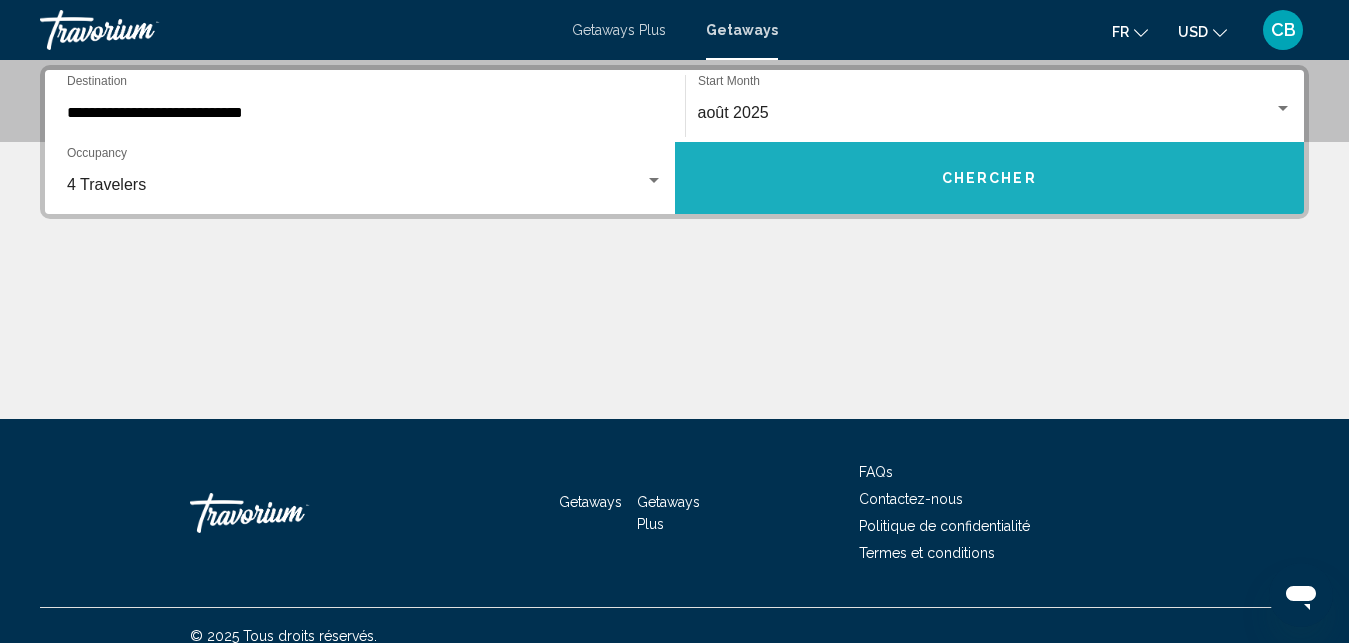 click on "Chercher" at bounding box center (990, 178) 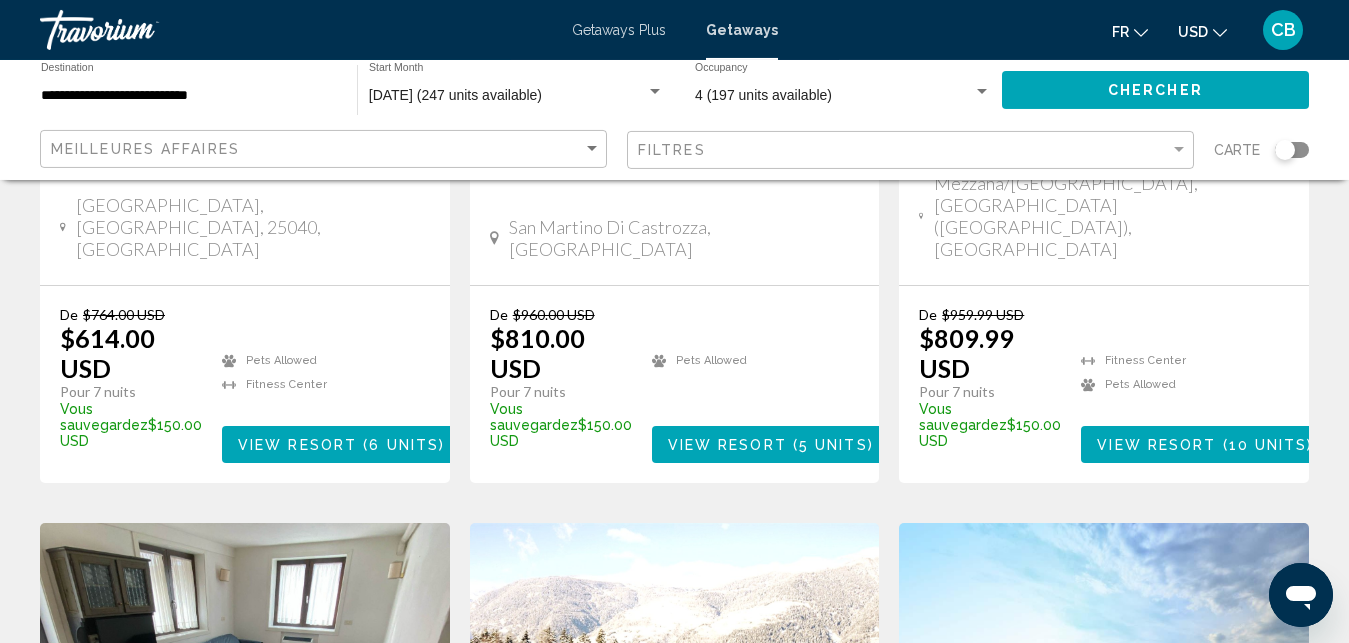 scroll, scrollTop: 505, scrollLeft: 0, axis: vertical 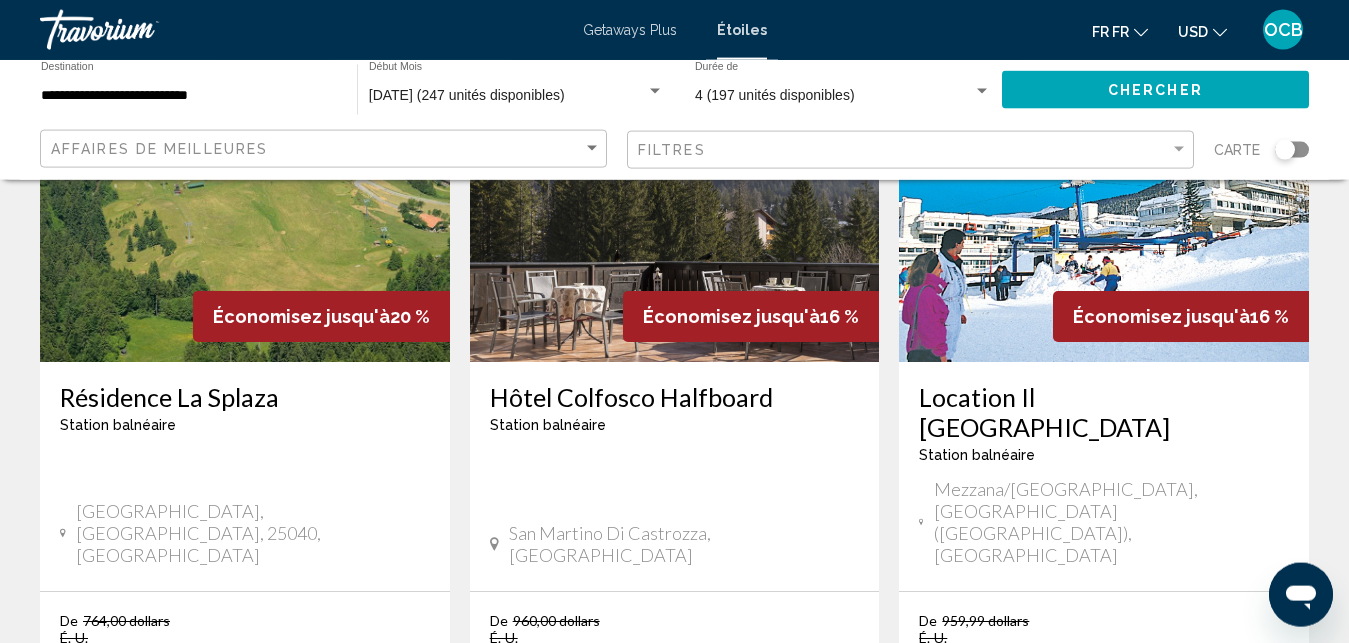 click 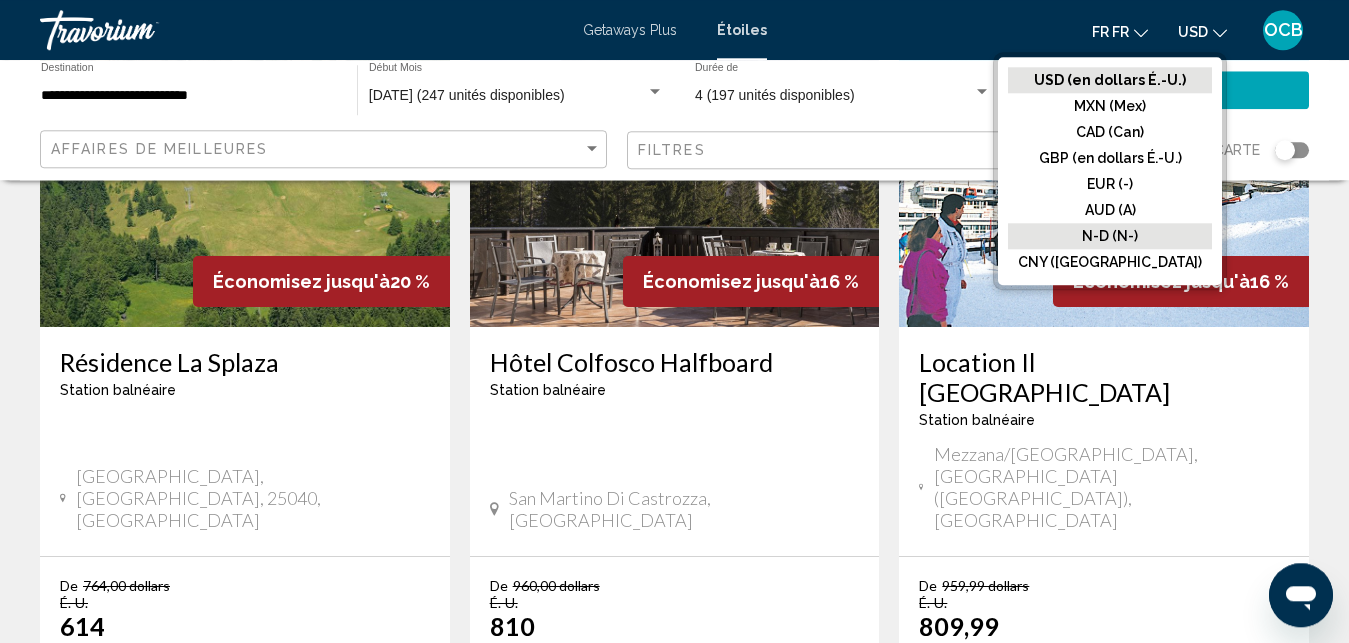scroll, scrollTop: 261, scrollLeft: 0, axis: vertical 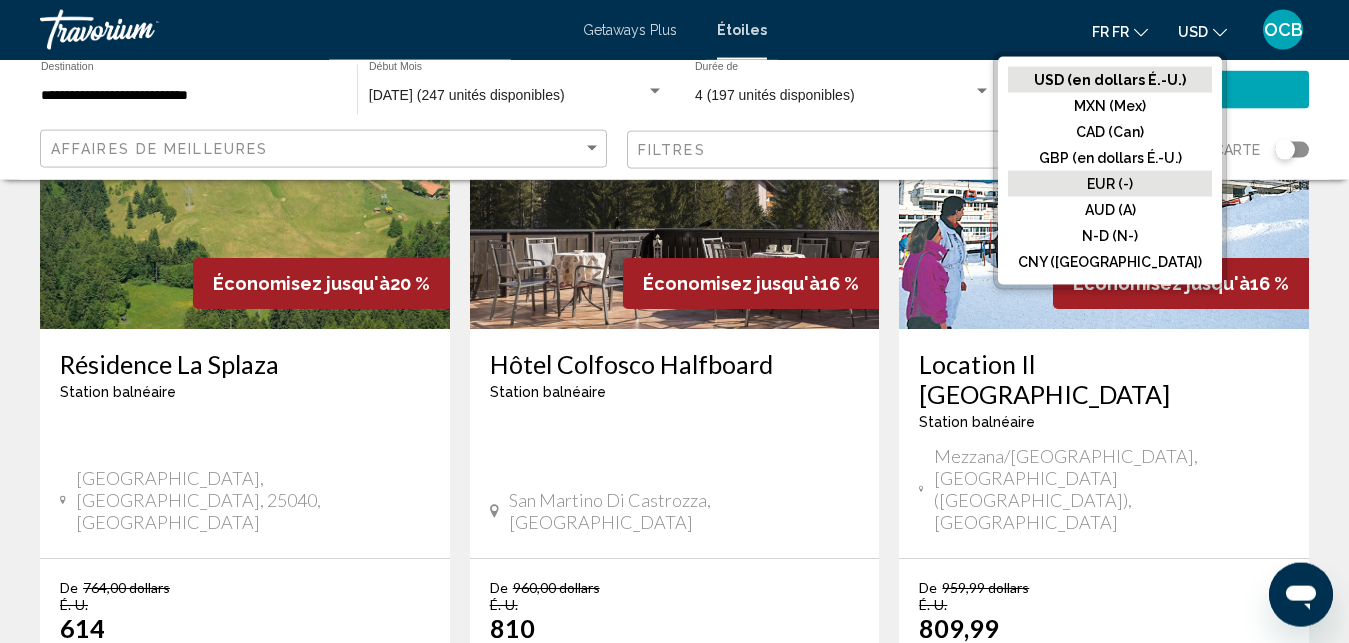click on "EUR (-)" 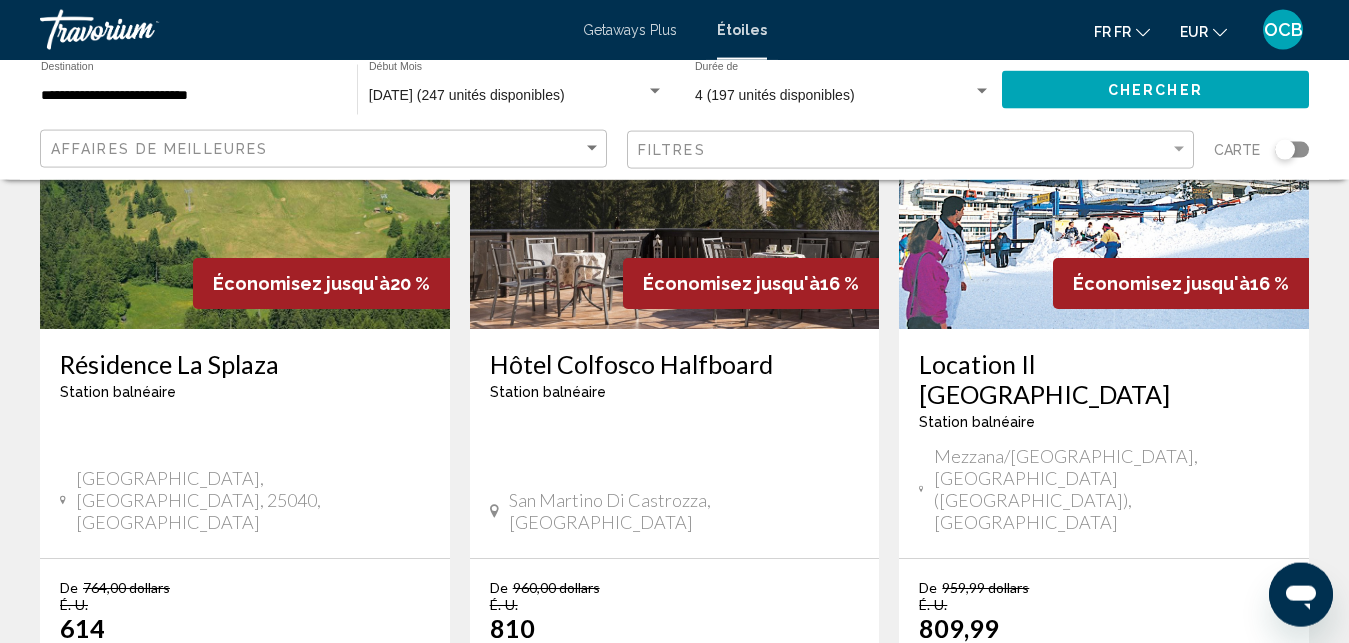 click on "Chercher" 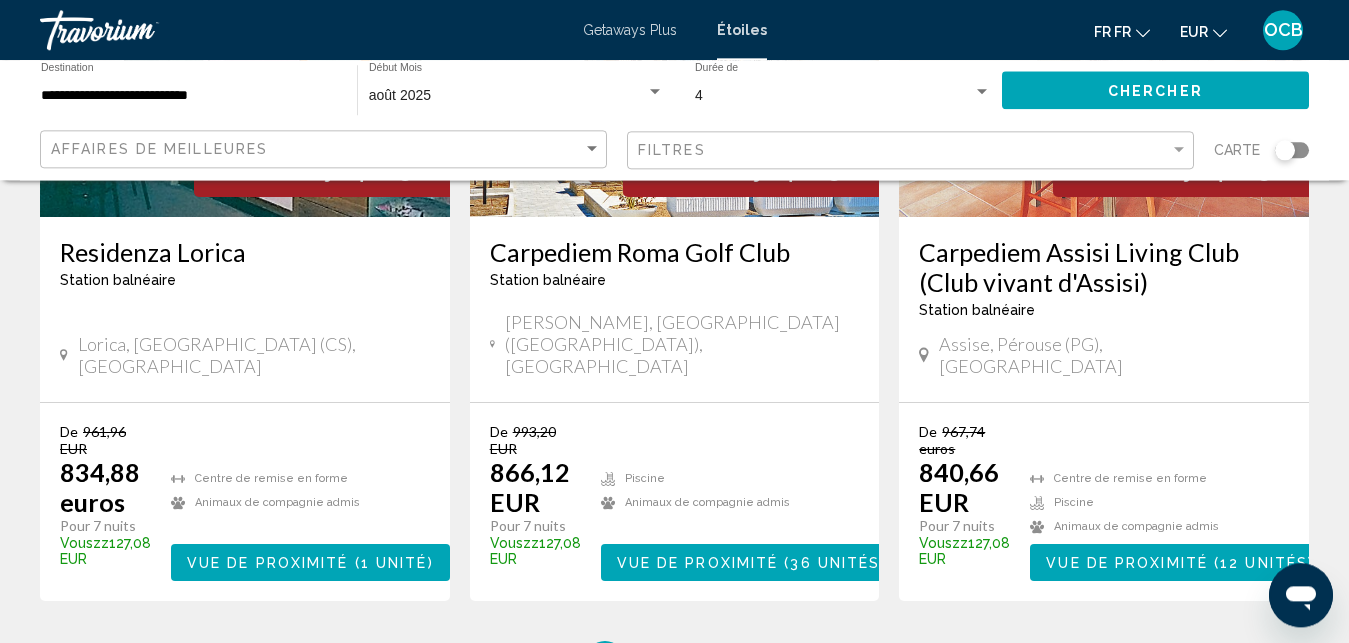 scroll, scrollTop: 2644, scrollLeft: 0, axis: vertical 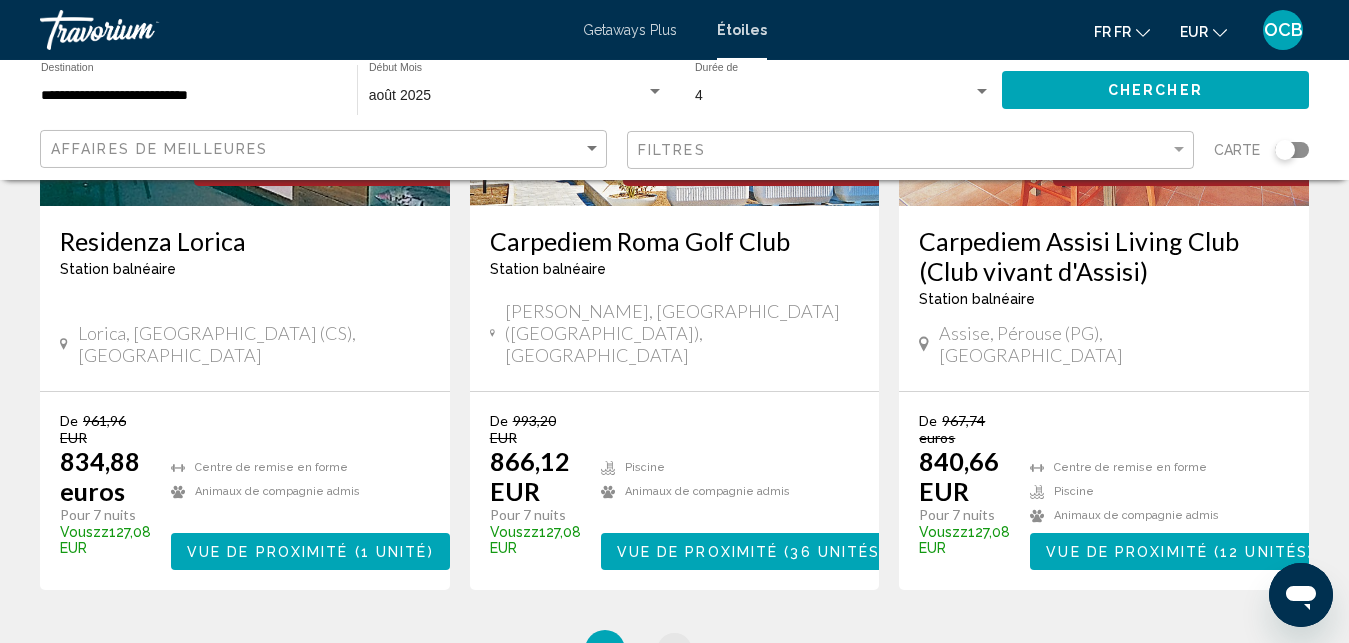 drag, startPoint x: 723, startPoint y: 412, endPoint x: 670, endPoint y: 447, distance: 63.51378 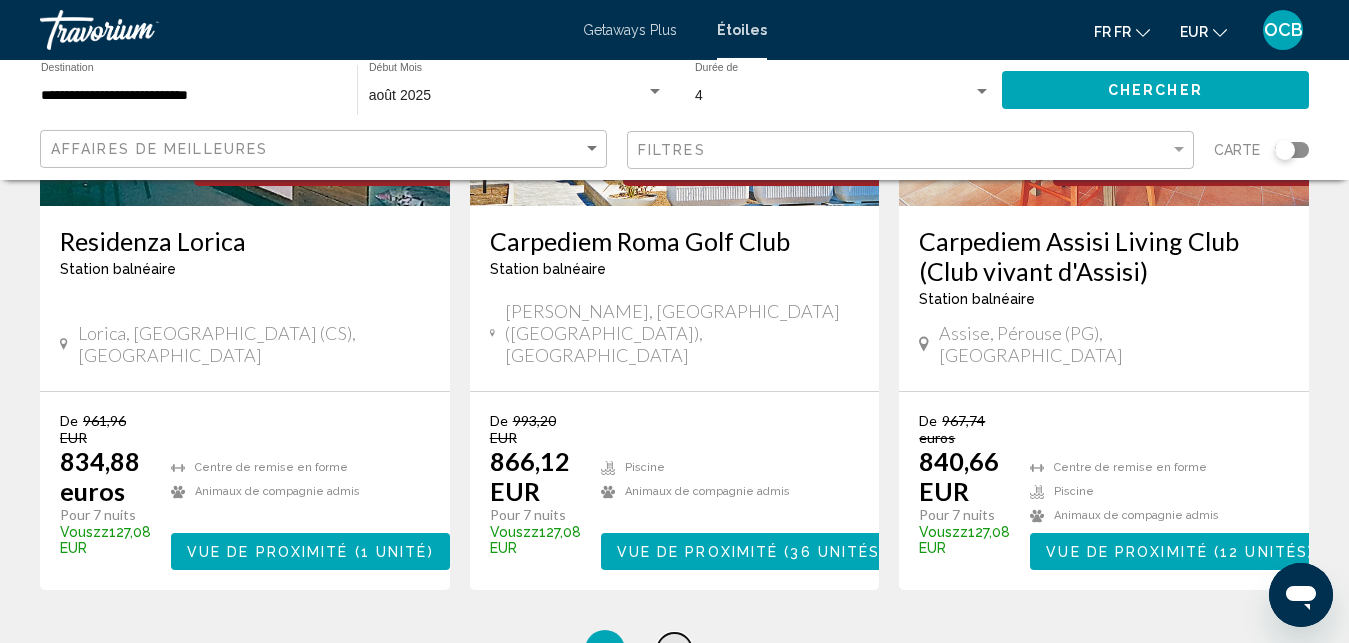 click on "2" at bounding box center [675, 650] 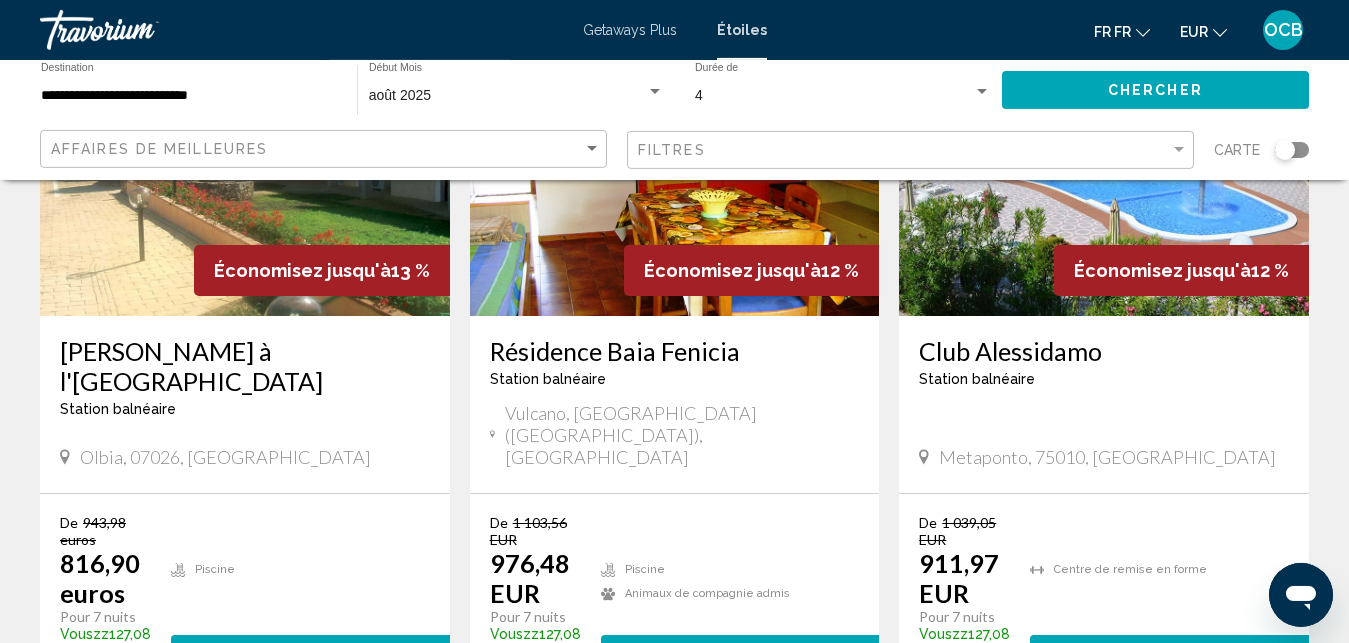 scroll, scrollTop: 259, scrollLeft: 0, axis: vertical 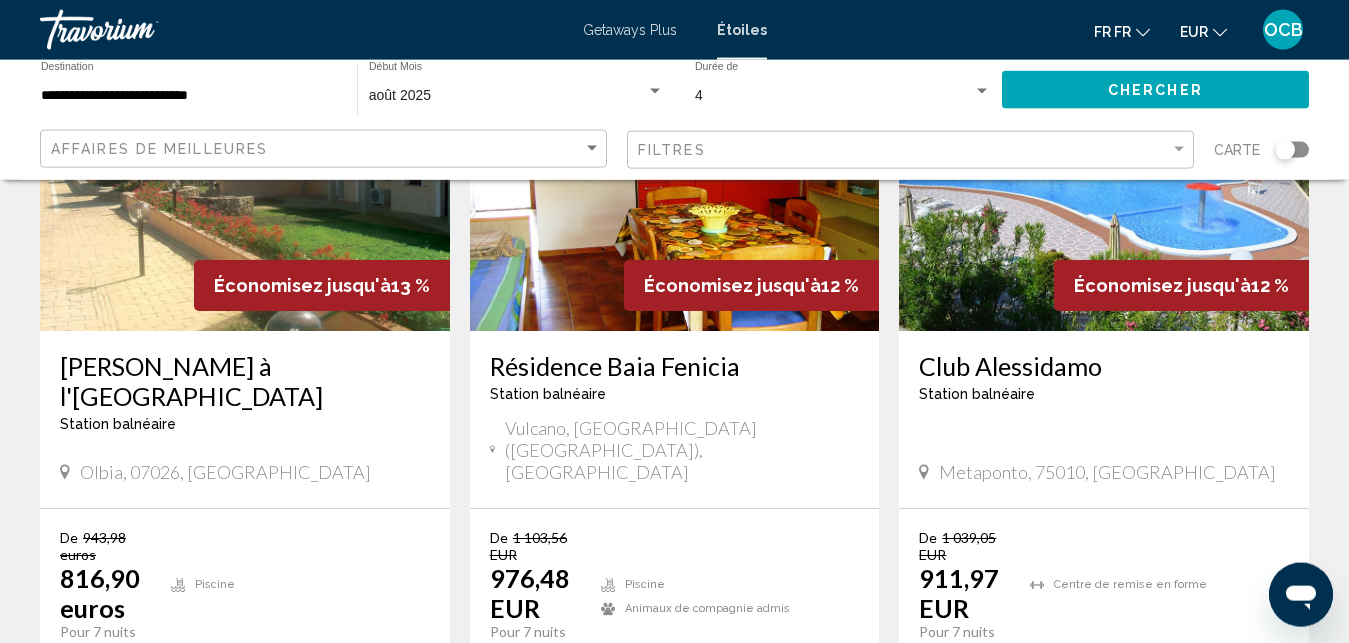 click at bounding box center (1104, 171) 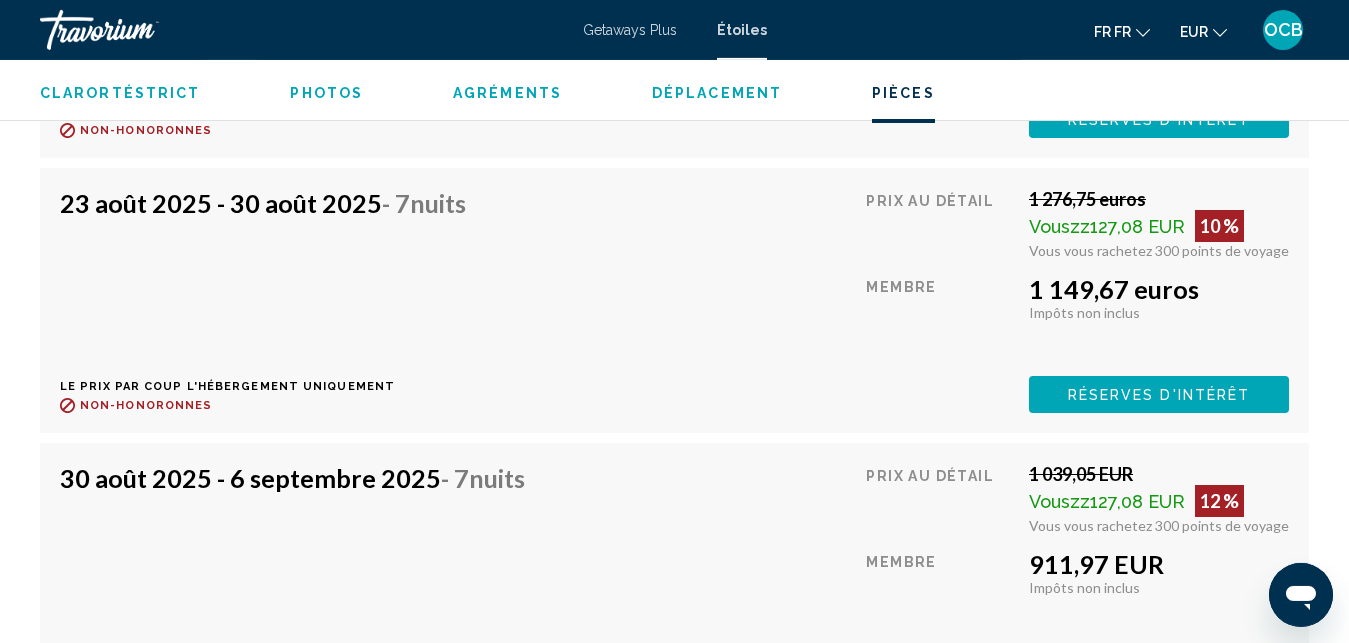 scroll, scrollTop: 4105, scrollLeft: 0, axis: vertical 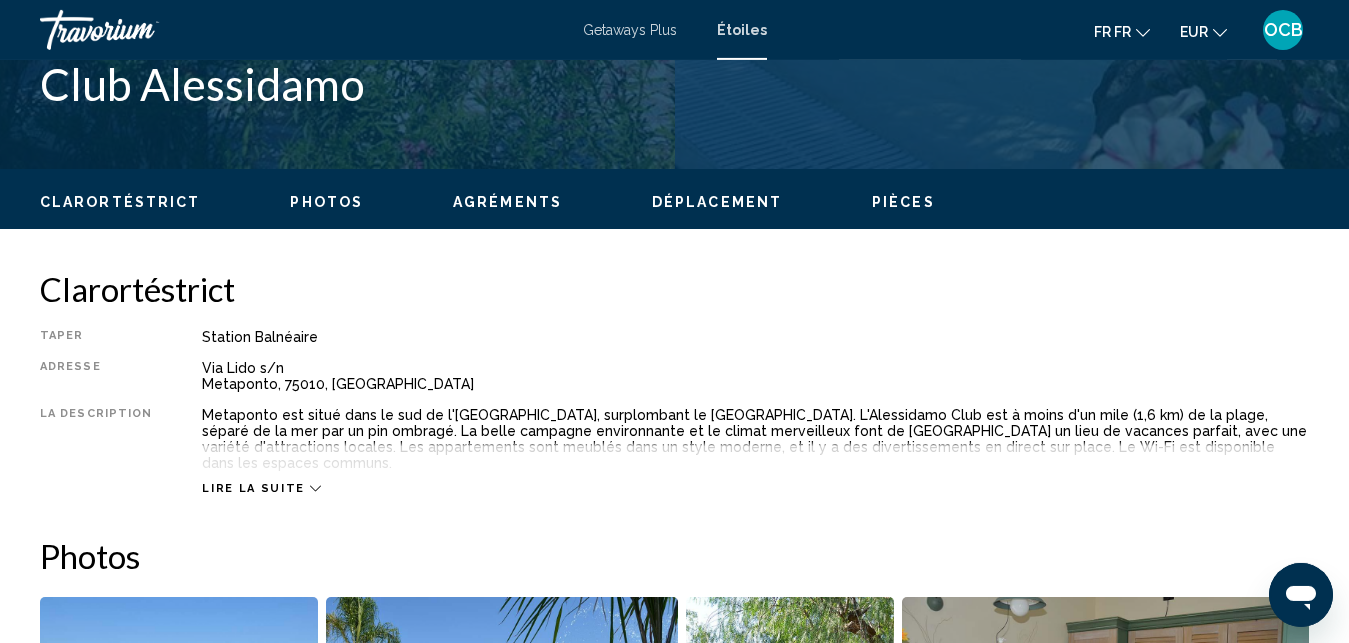 click on "Getaways Plus" at bounding box center [630, 30] 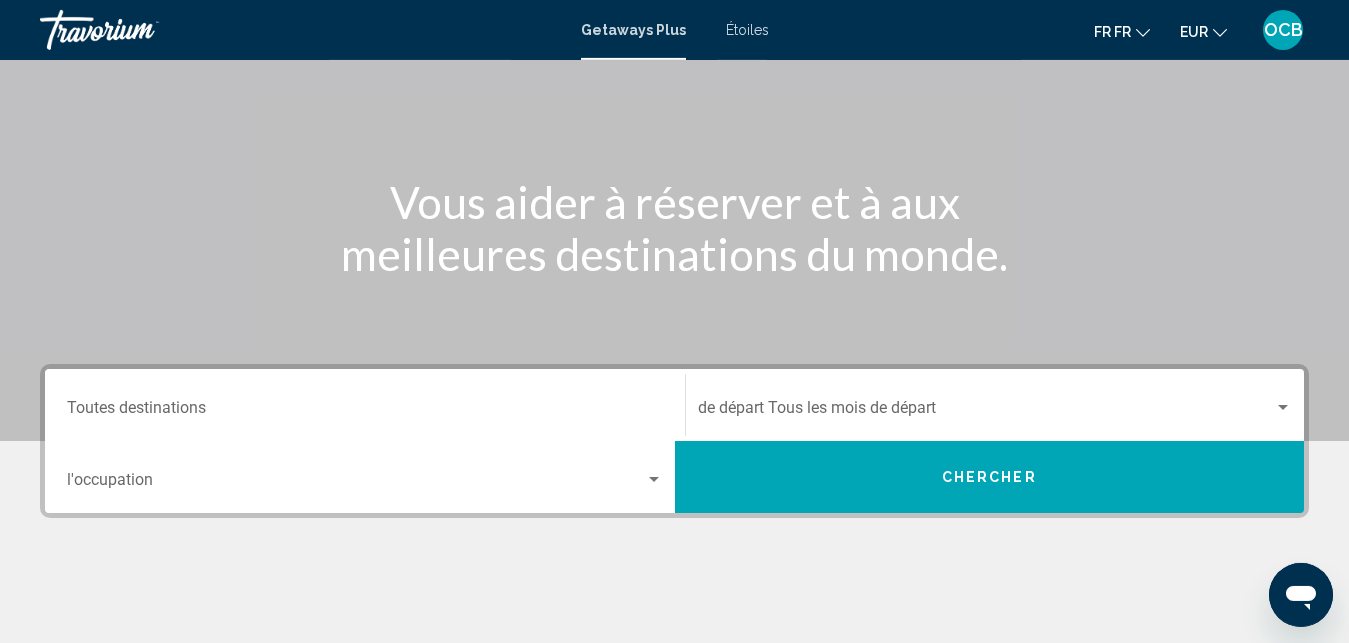 scroll, scrollTop: 237, scrollLeft: 0, axis: vertical 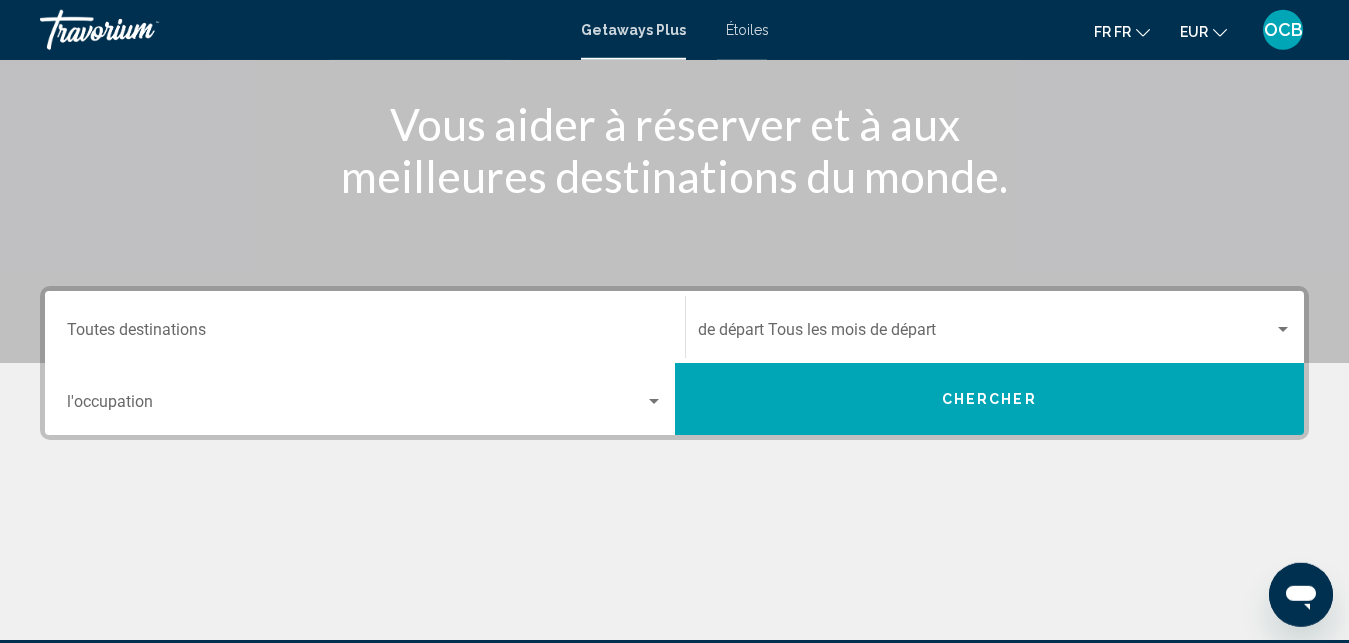 click on "Destination   Toutes destinations" at bounding box center [365, 327] 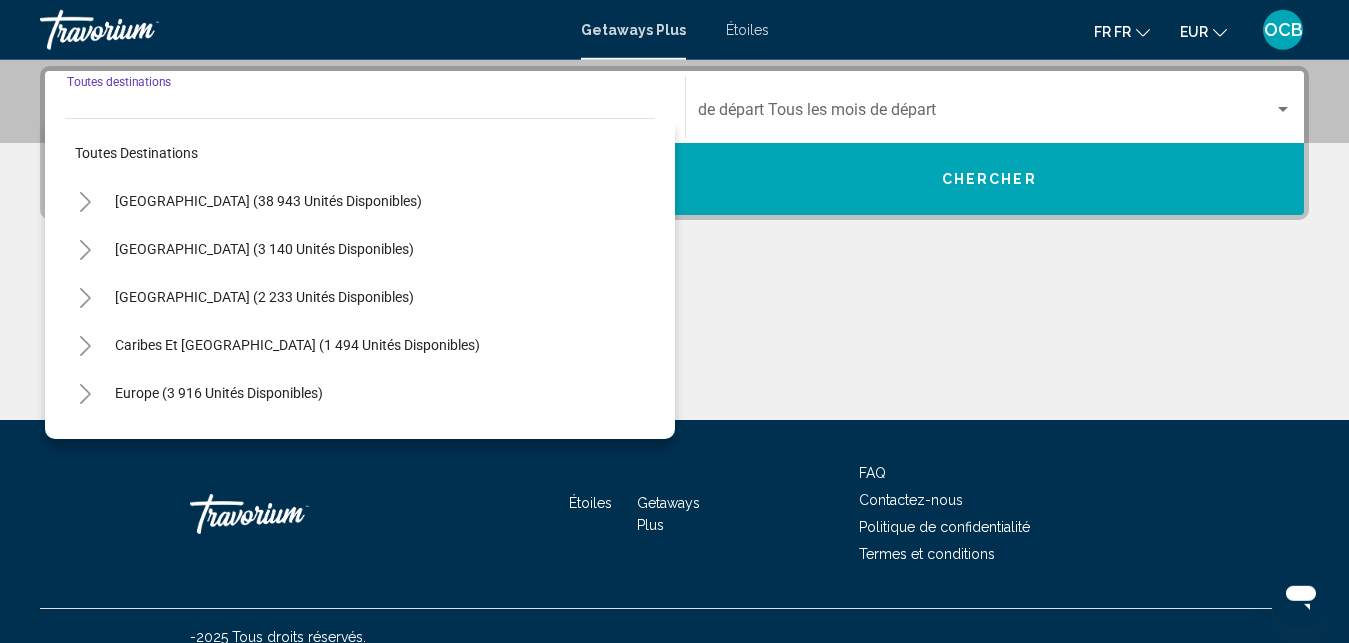 scroll, scrollTop: 458, scrollLeft: 0, axis: vertical 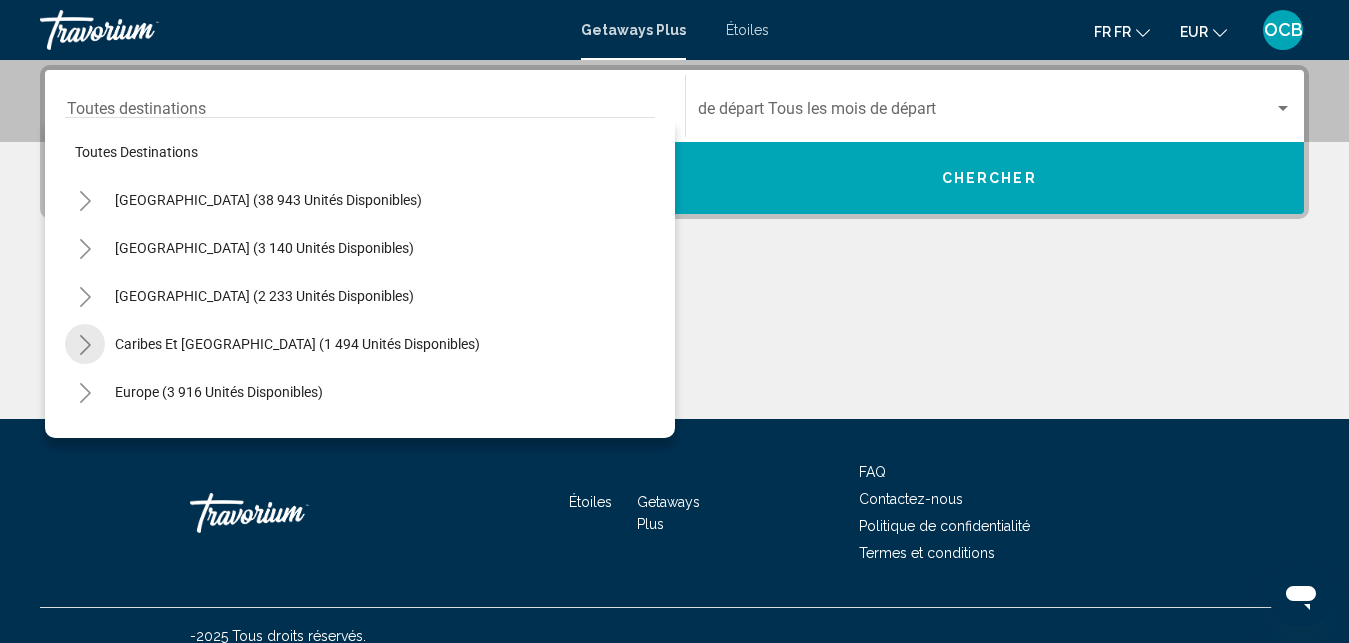 click 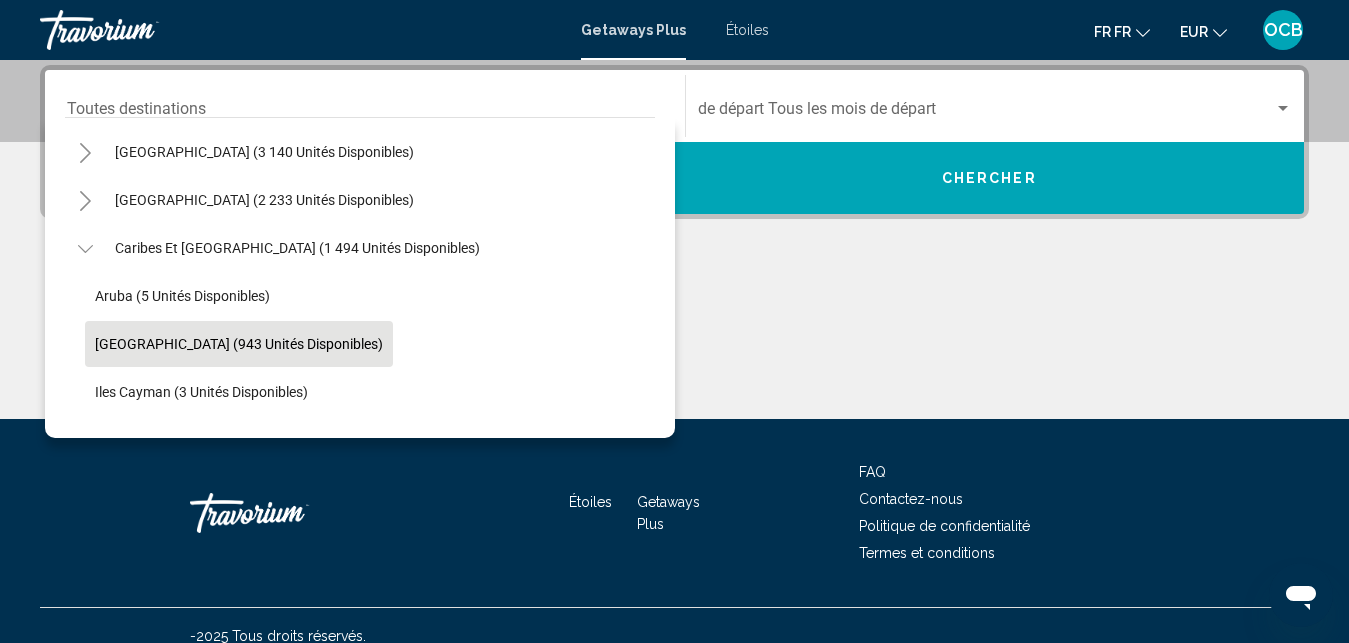 scroll, scrollTop: 93, scrollLeft: 0, axis: vertical 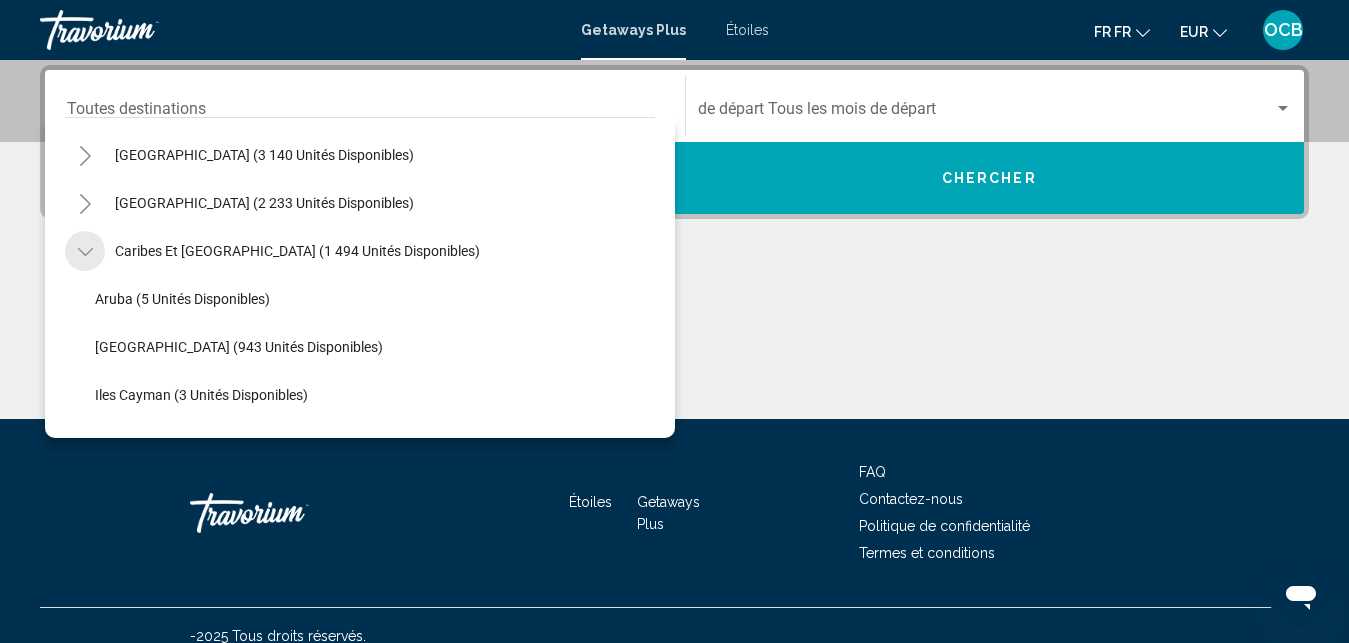 click 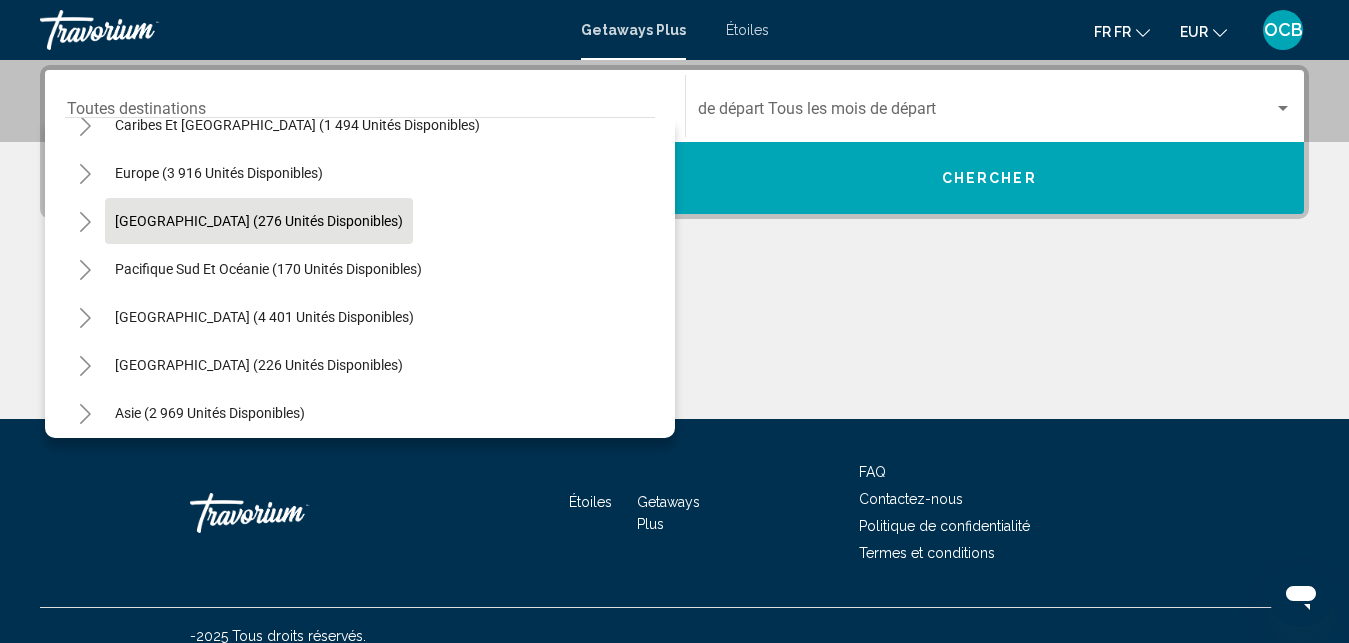 scroll, scrollTop: 186, scrollLeft: 0, axis: vertical 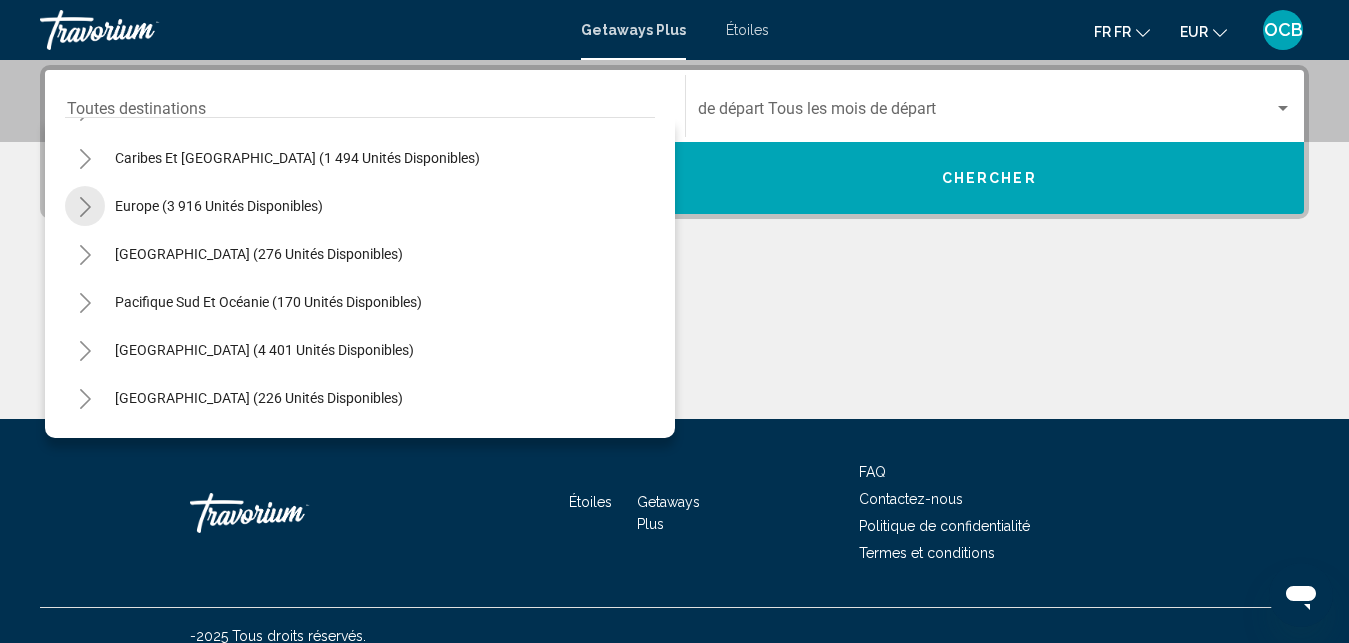click 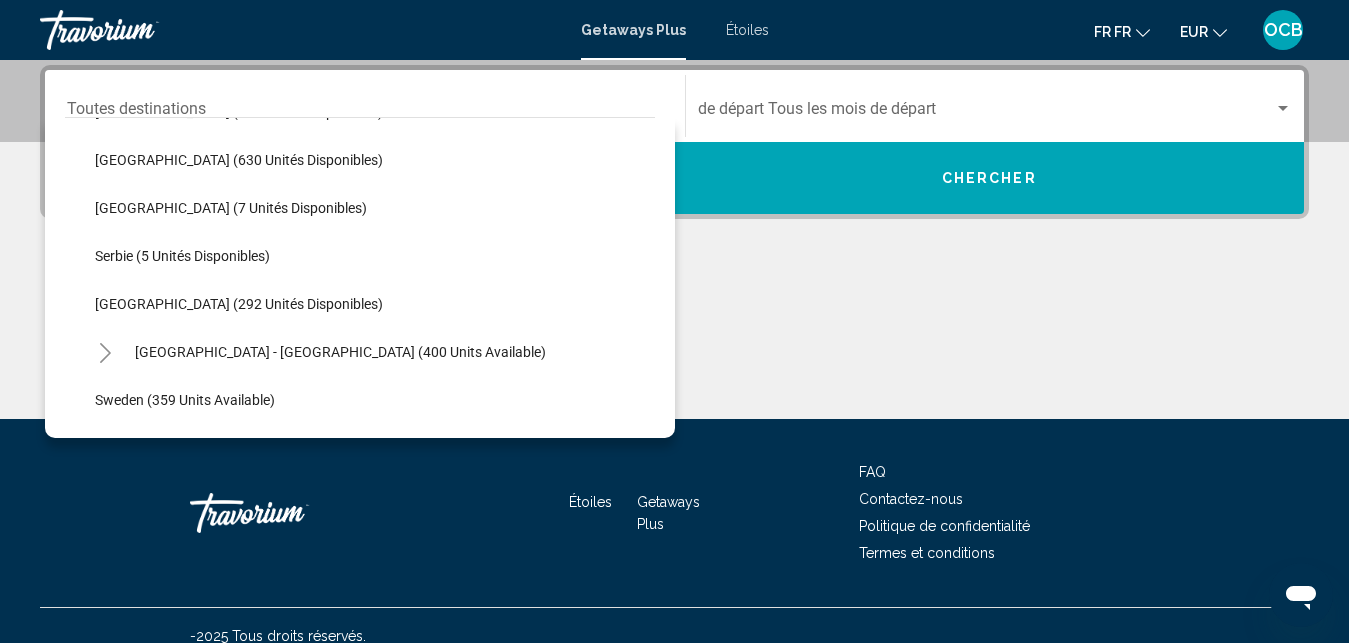 scroll, scrollTop: 525, scrollLeft: 0, axis: vertical 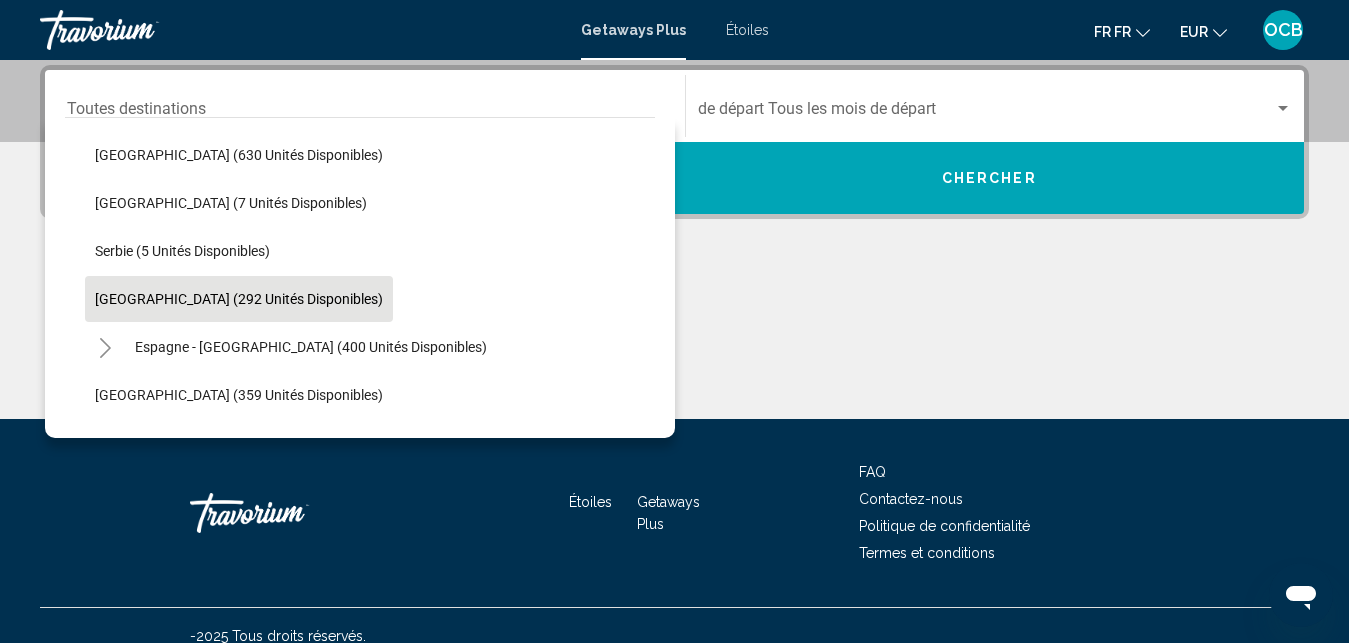 click on "[GEOGRAPHIC_DATA] (292 unités disponibles)" 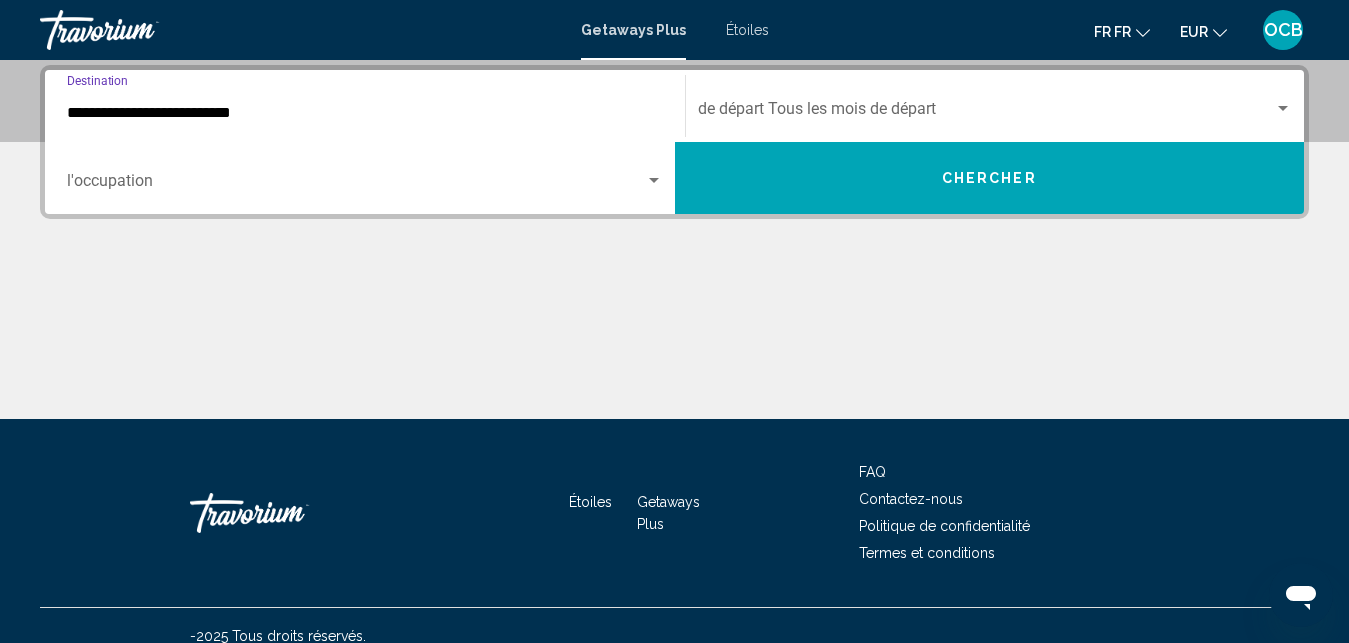 click on "**********" at bounding box center [365, 113] 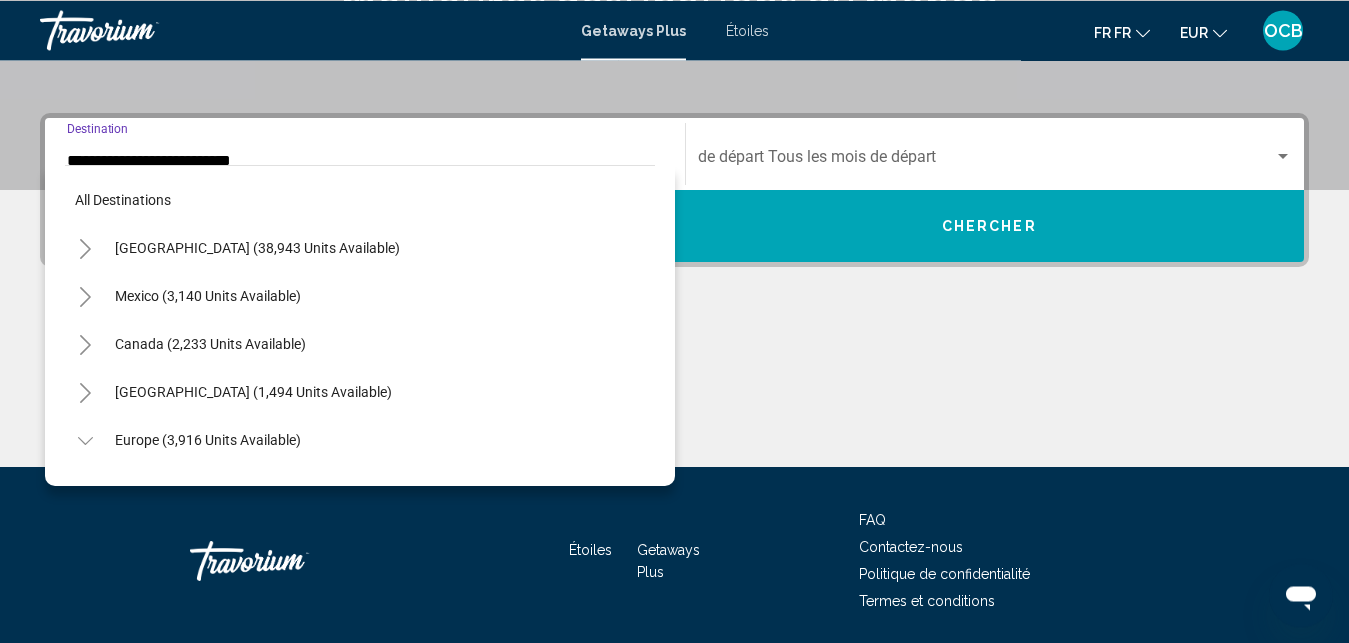 scroll, scrollTop: 551, scrollLeft: 0, axis: vertical 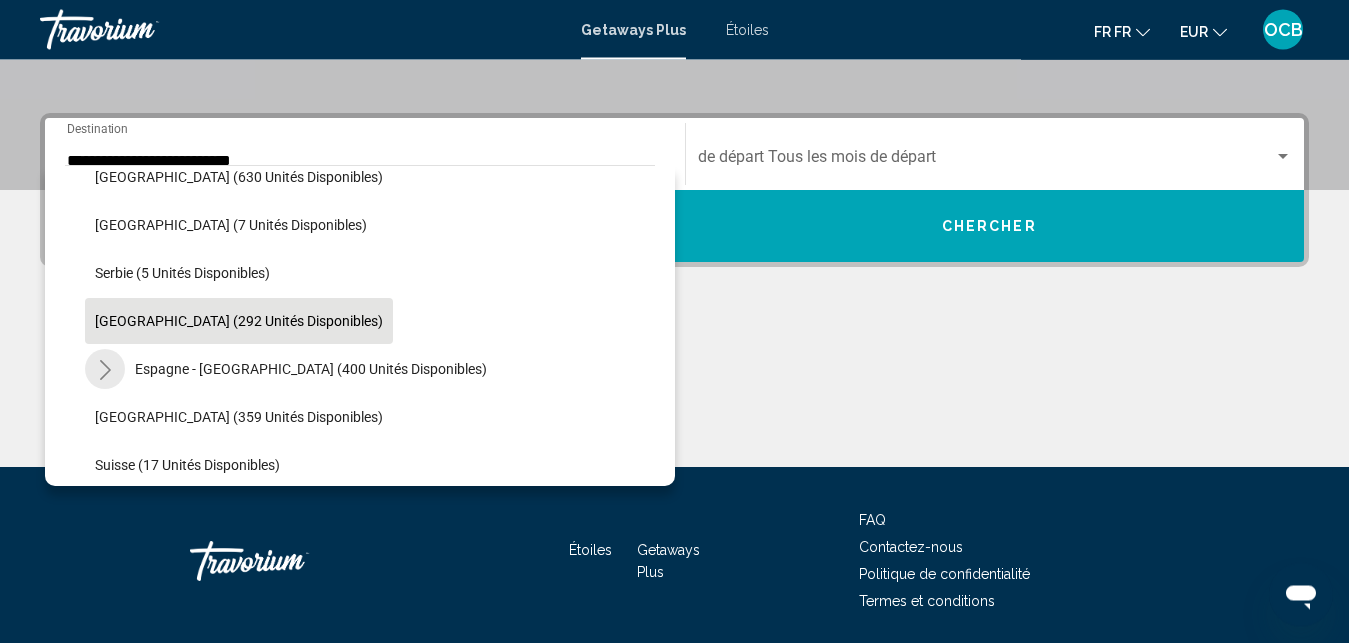 click 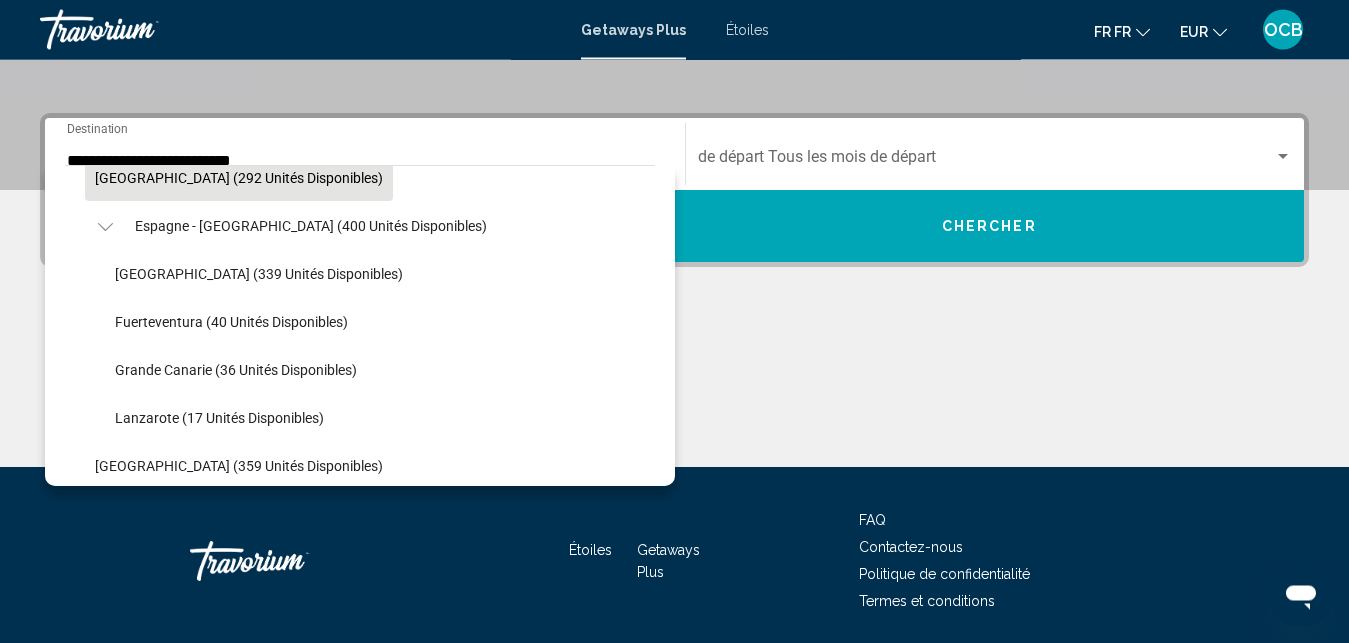 scroll, scrollTop: 695, scrollLeft: 0, axis: vertical 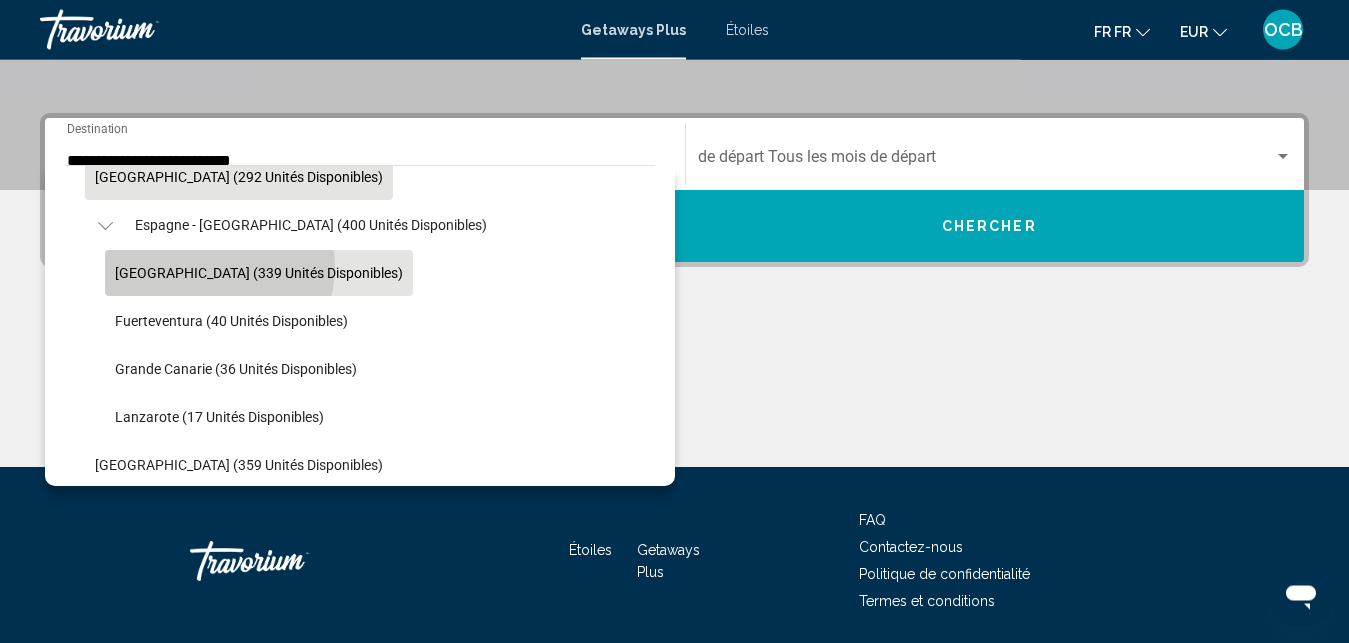 click on "[GEOGRAPHIC_DATA] (339 unités disponibles)" 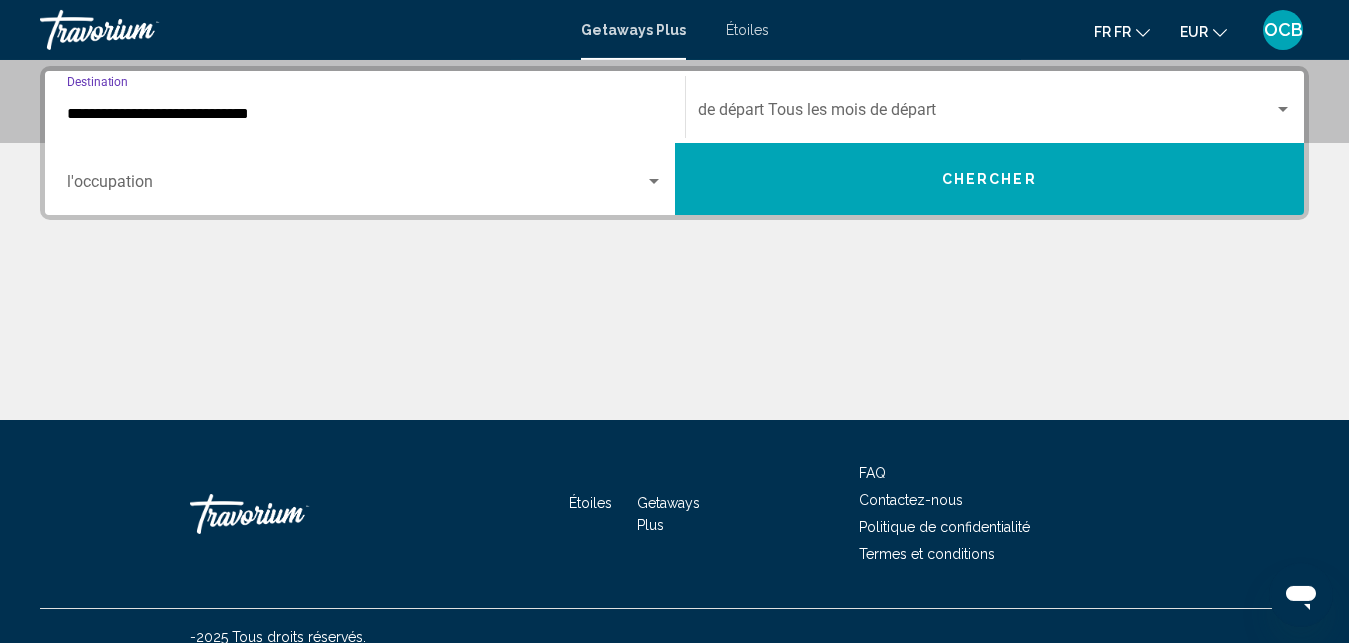 scroll, scrollTop: 458, scrollLeft: 0, axis: vertical 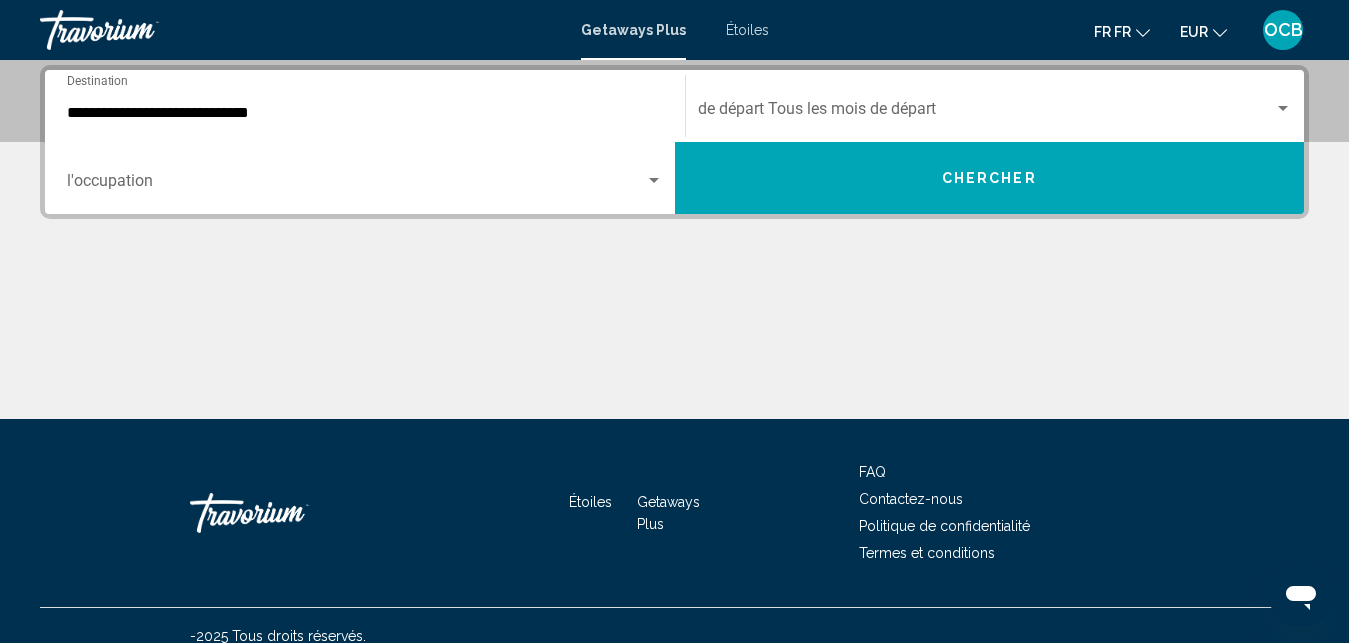 click on "Début Mois   de départ Tous les mois de départ" 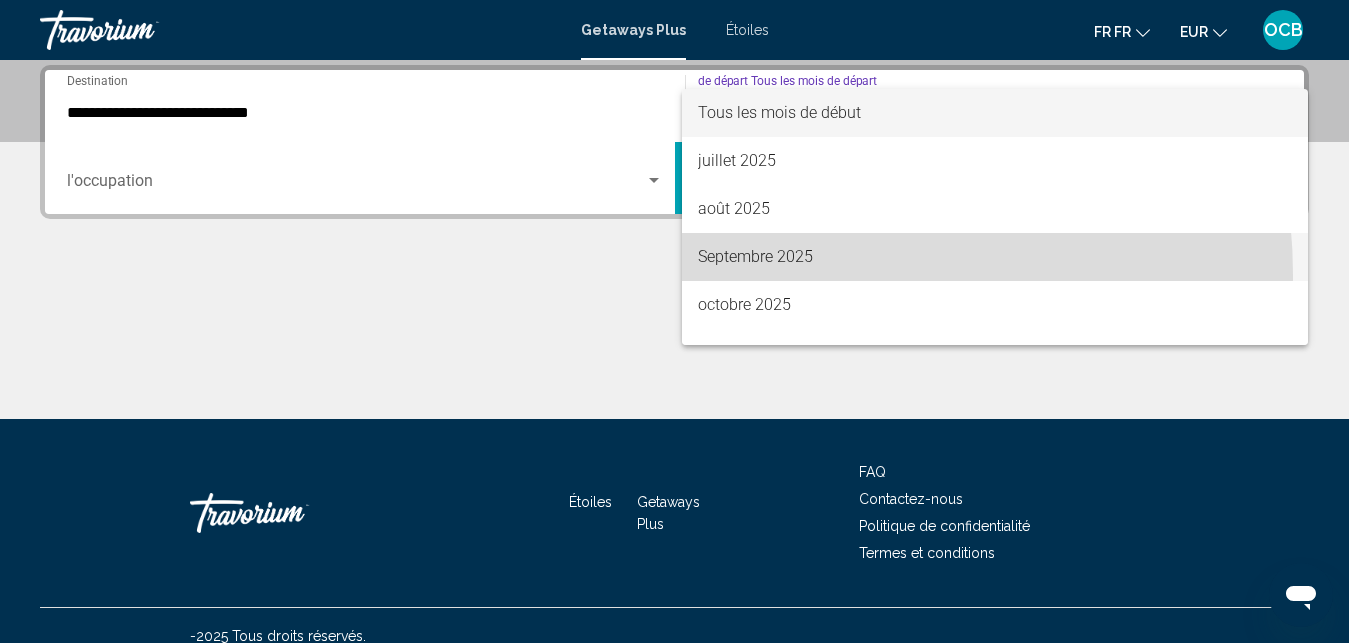 click on "Septembre 2025" at bounding box center [995, 257] 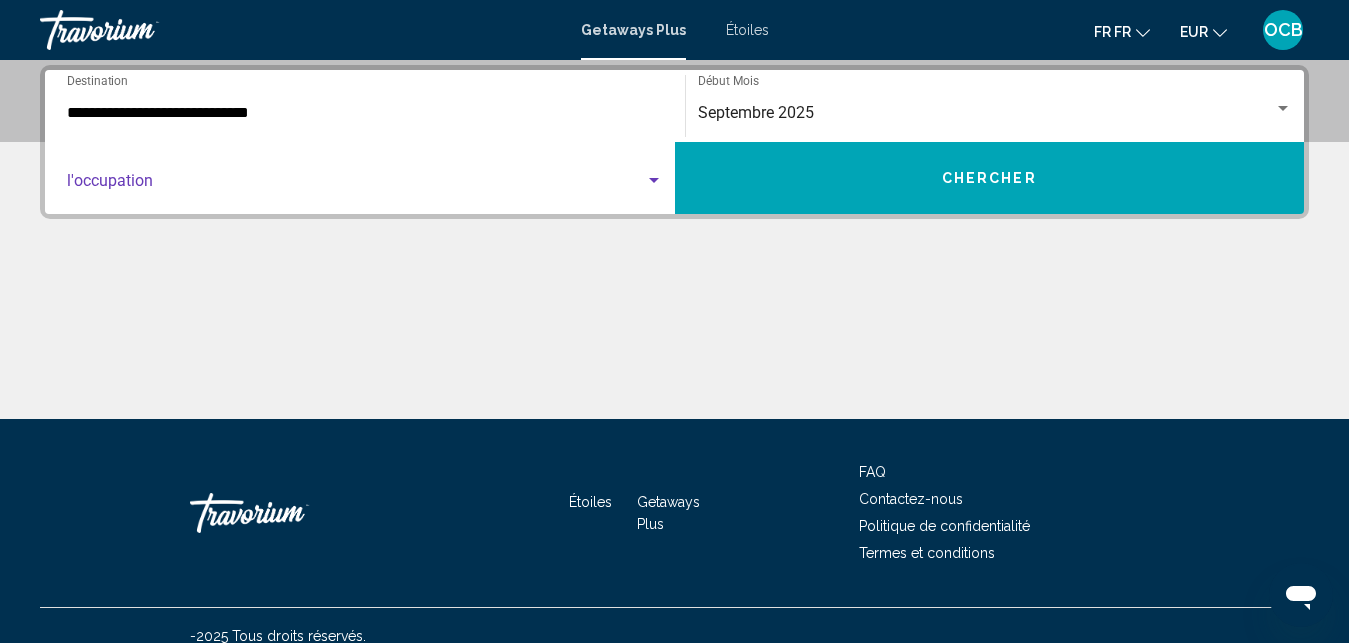 click at bounding box center (356, 185) 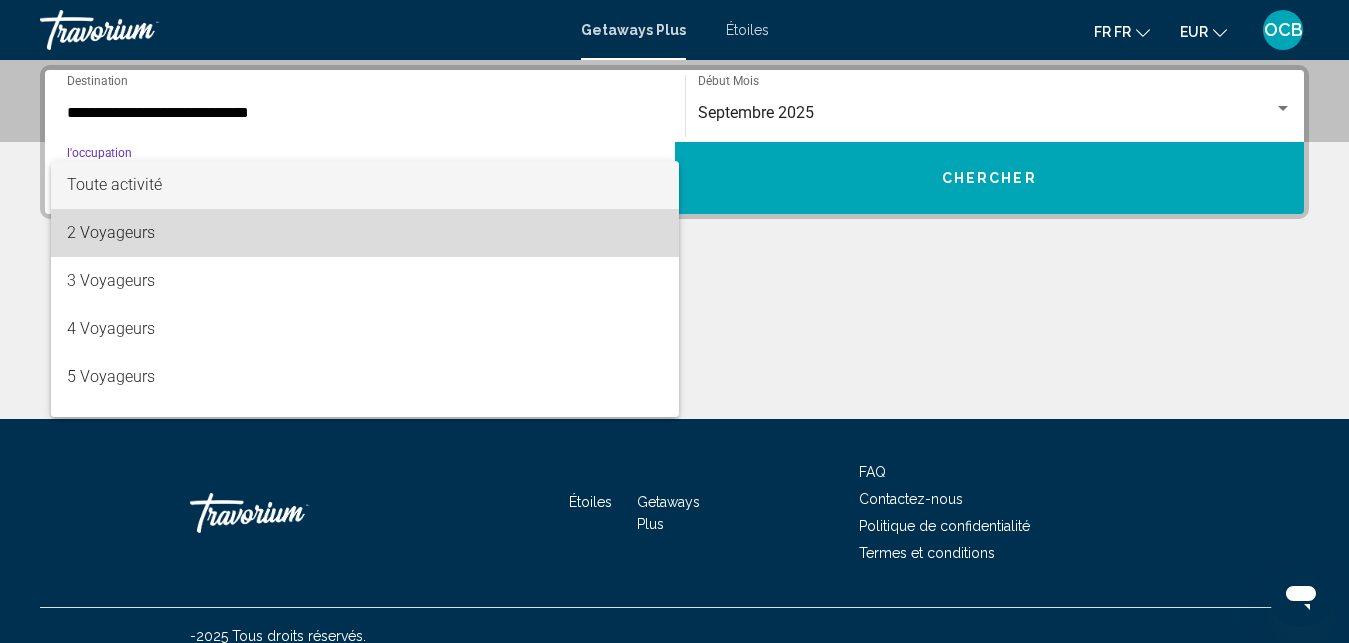 click on "2 Voyageurs" at bounding box center (365, 233) 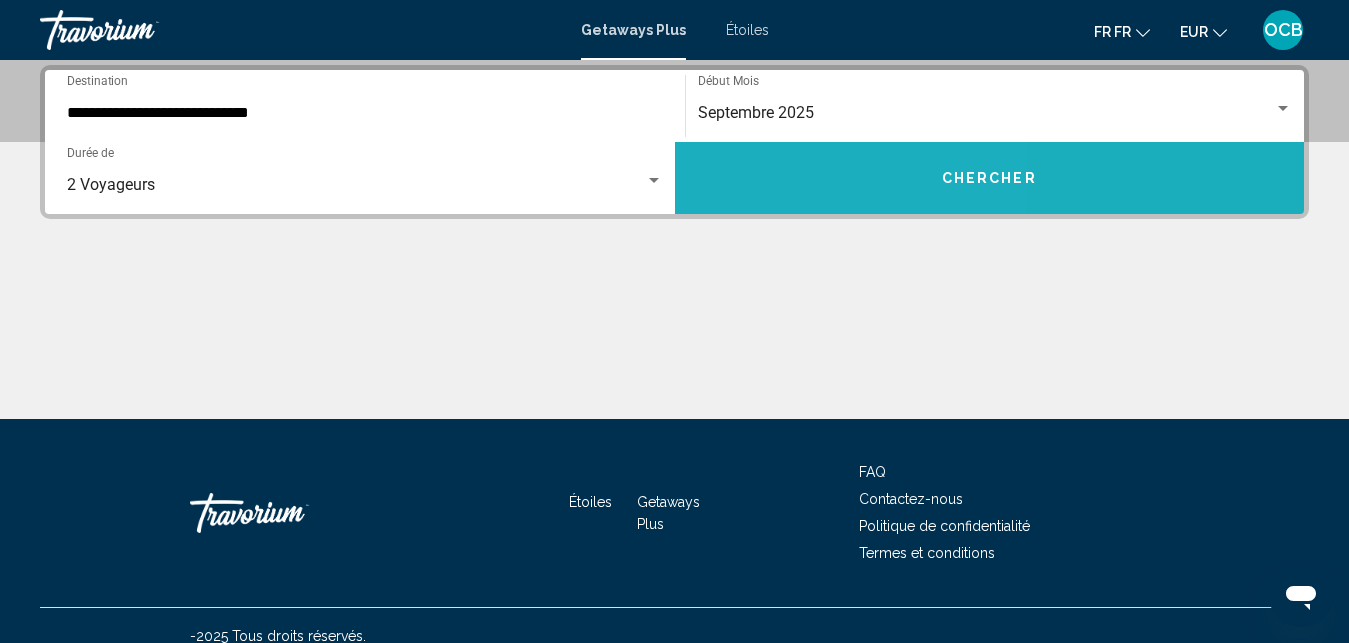 click on "Chercher" at bounding box center (990, 178) 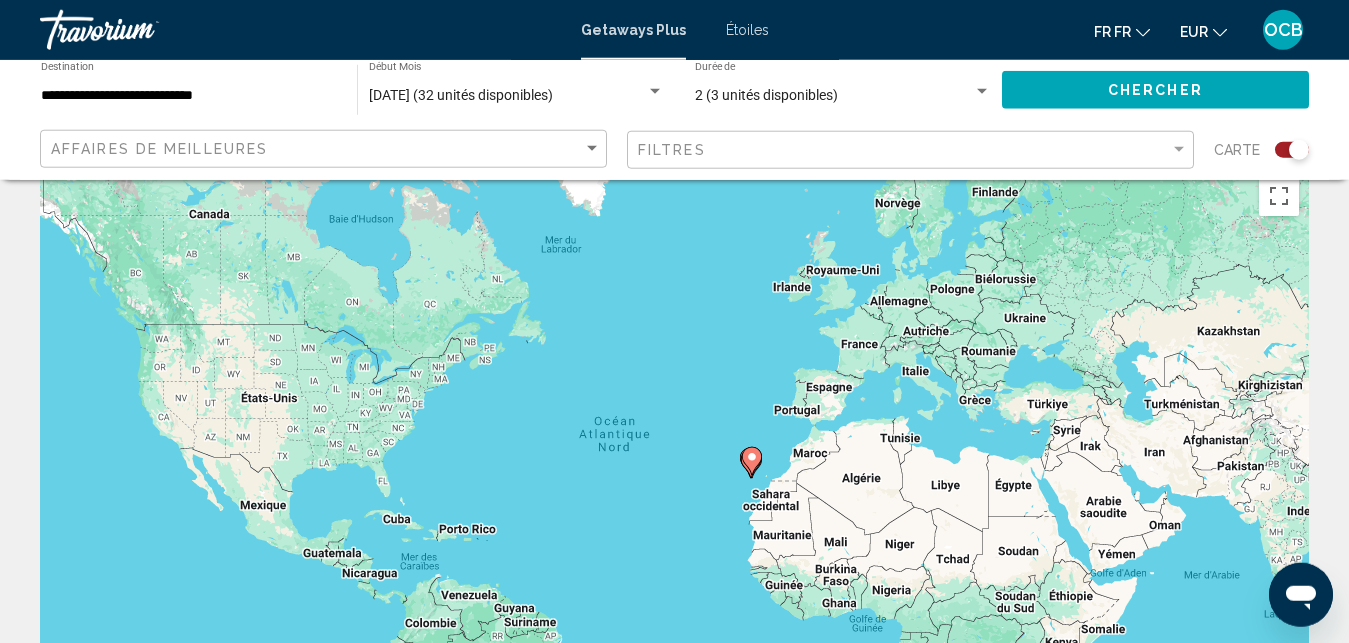 scroll, scrollTop: 0, scrollLeft: 0, axis: both 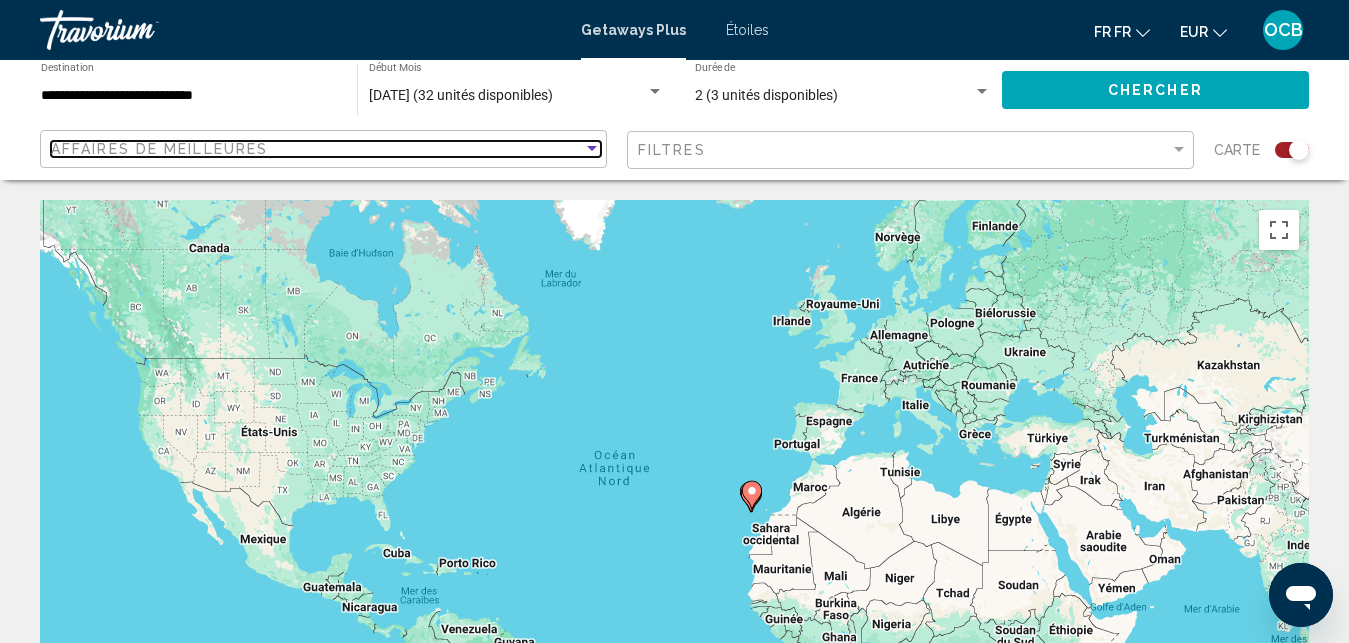 click on "Affaires de Meilleures" at bounding box center (317, 149) 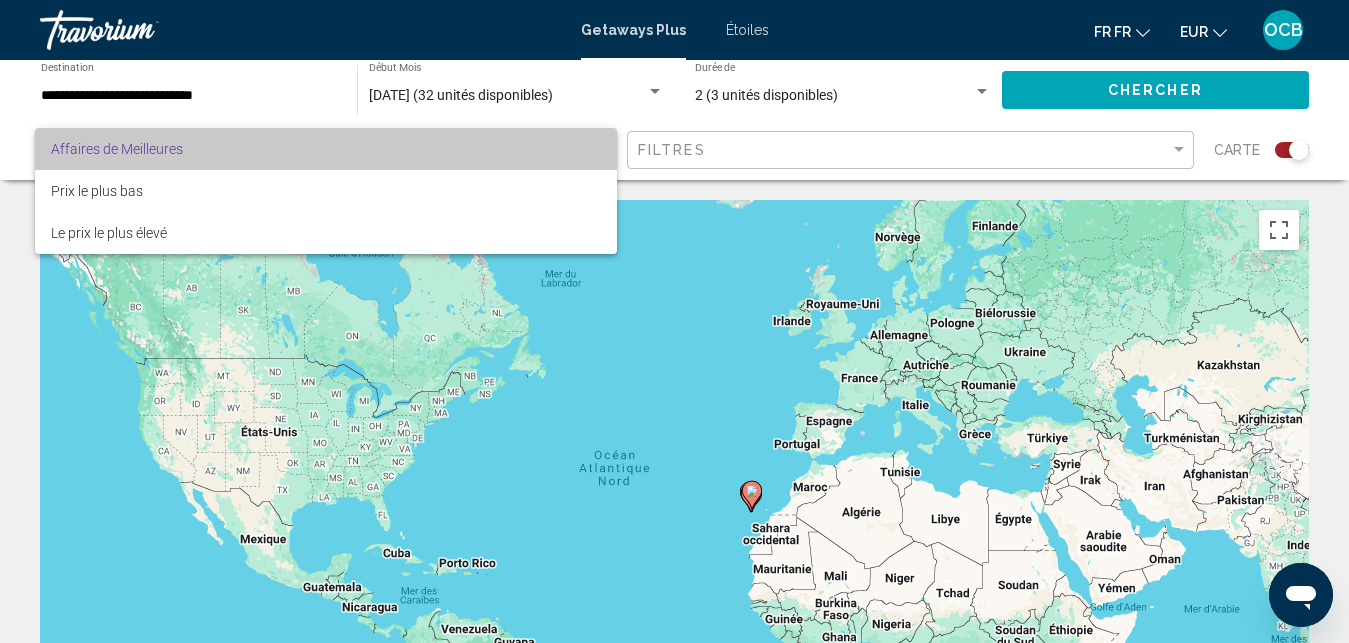 click on "Affaires de Meilleures" at bounding box center [326, 149] 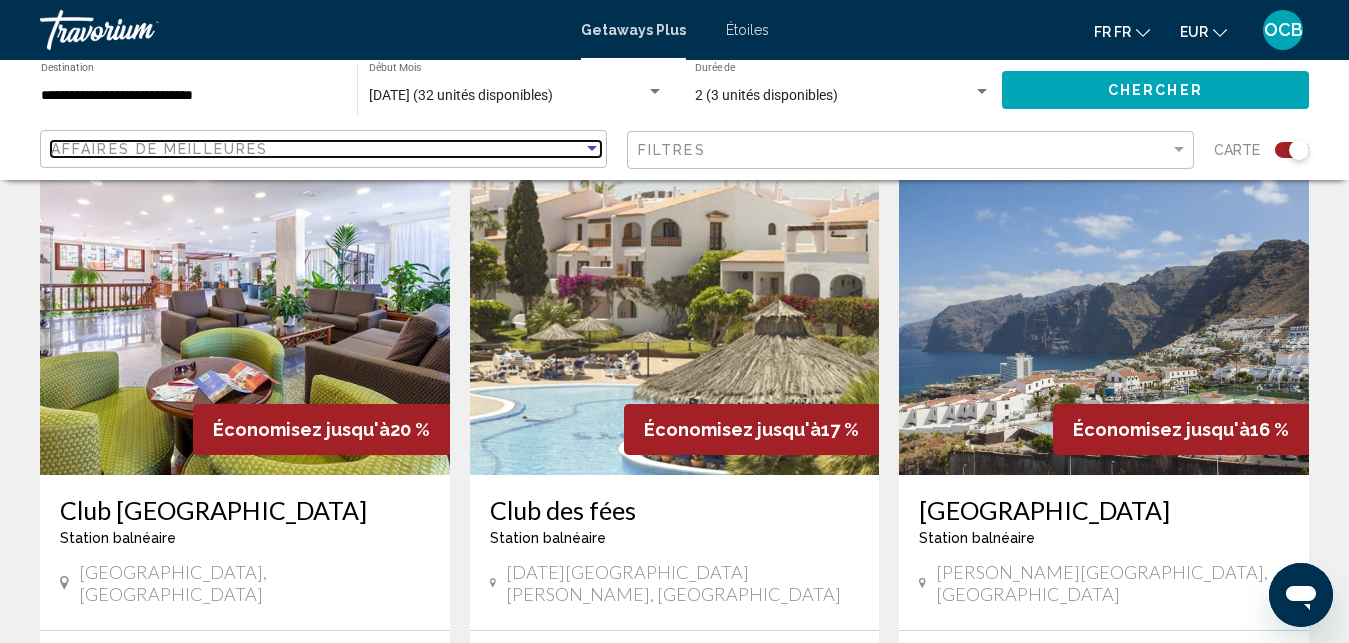 scroll, scrollTop: 734, scrollLeft: 0, axis: vertical 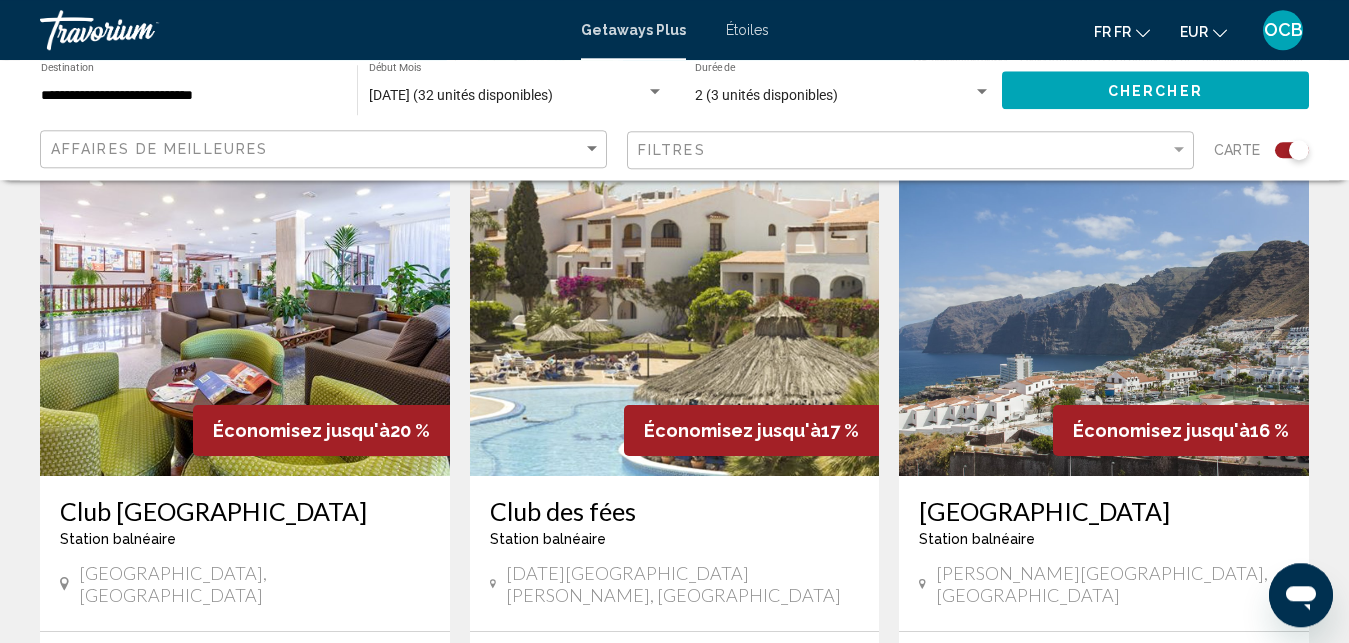 click at bounding box center [675, 316] 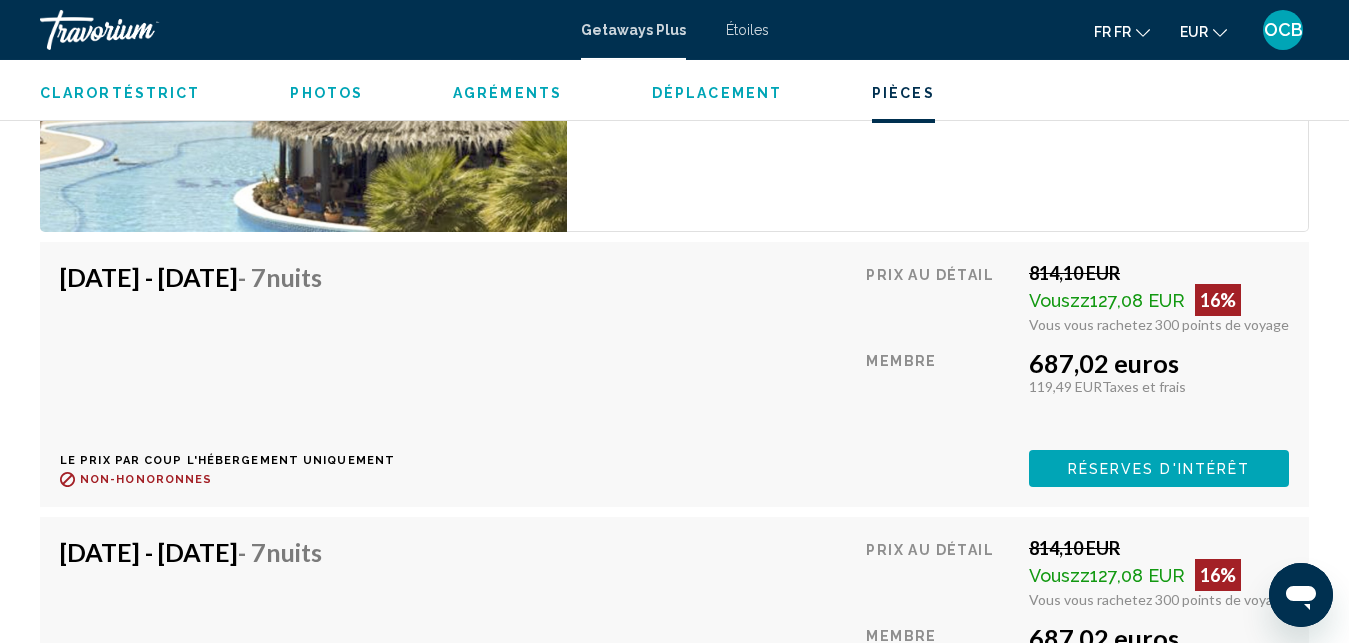 scroll, scrollTop: 4859, scrollLeft: 0, axis: vertical 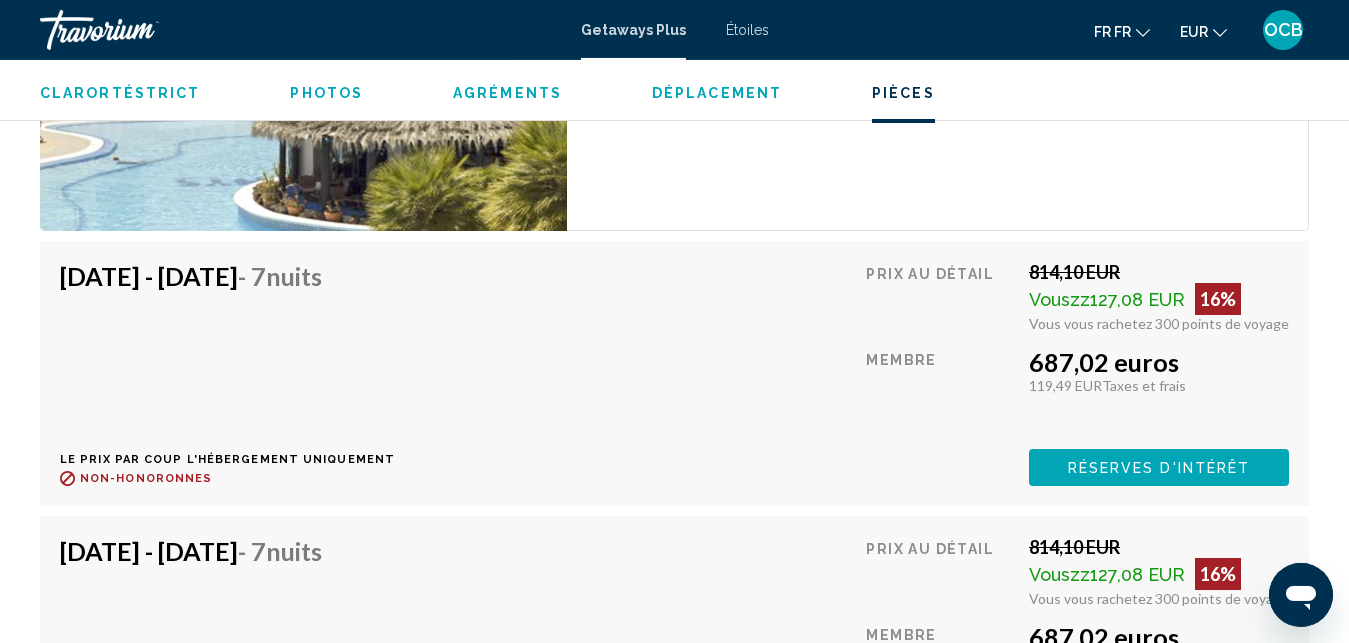 click on "687,02 euros" at bounding box center [1159, 362] 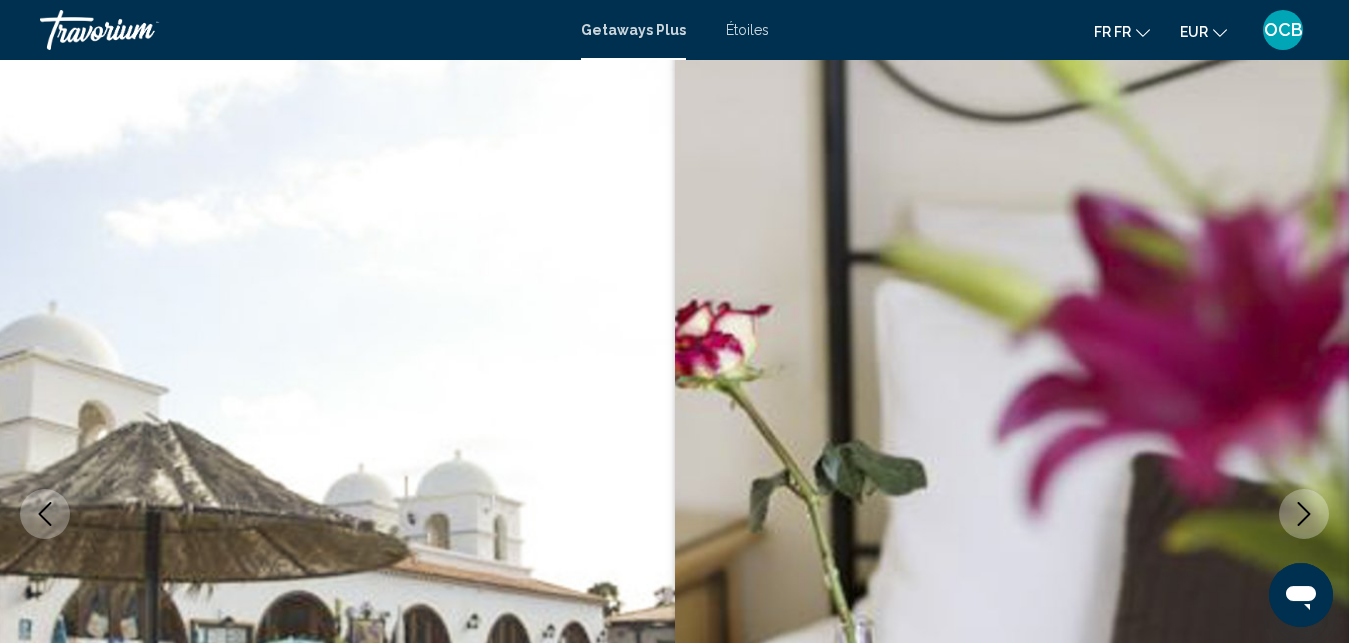 scroll, scrollTop: 0, scrollLeft: 0, axis: both 